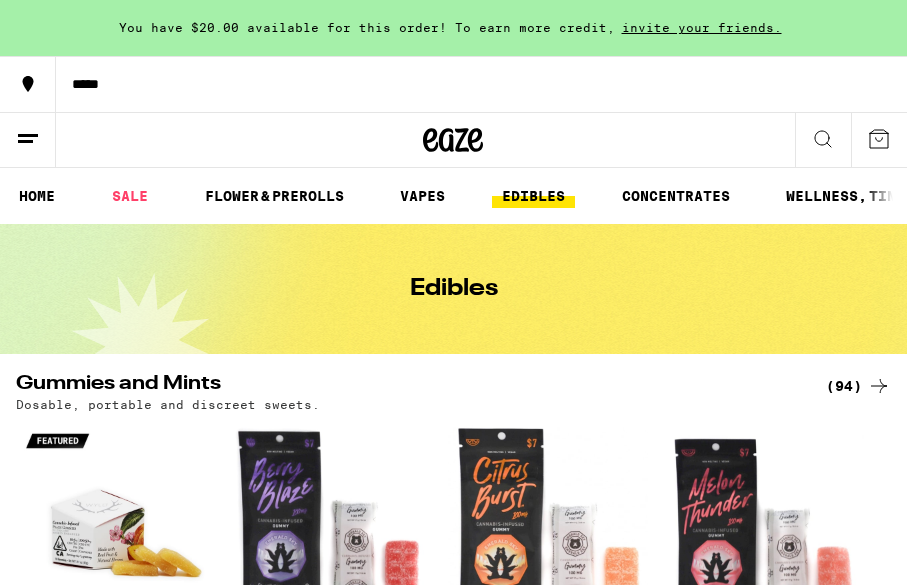 scroll, scrollTop: 0, scrollLeft: 0, axis: both 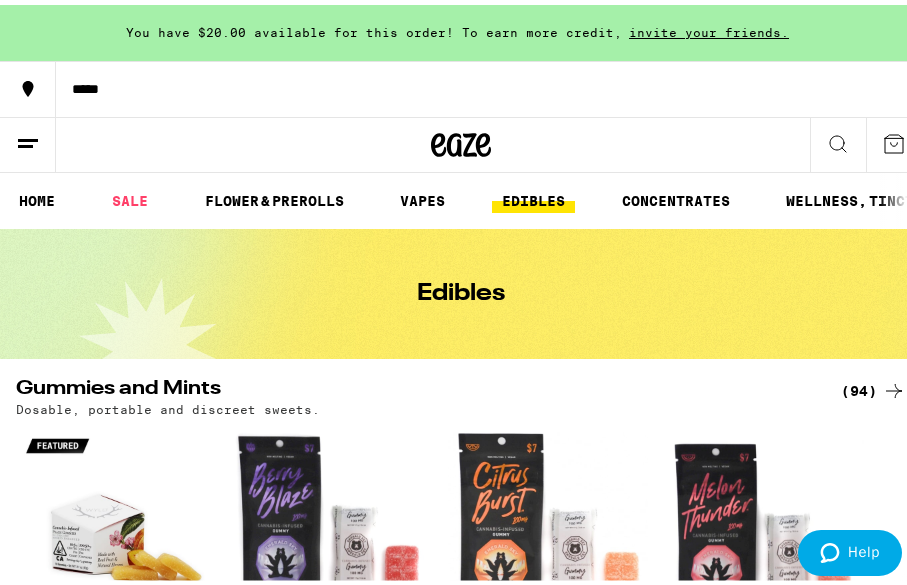 click on "(94)" at bounding box center [873, 386] 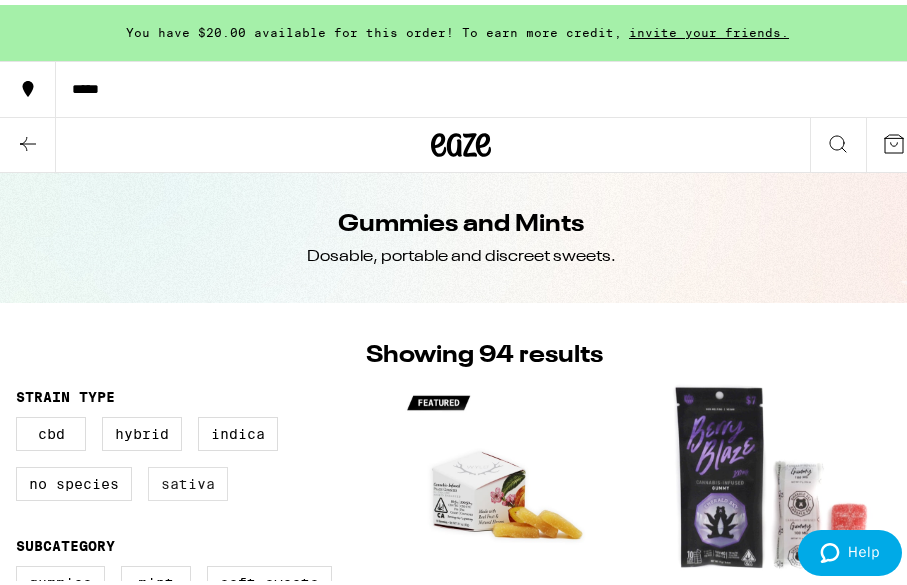 click on "Sativa" at bounding box center [188, 479] 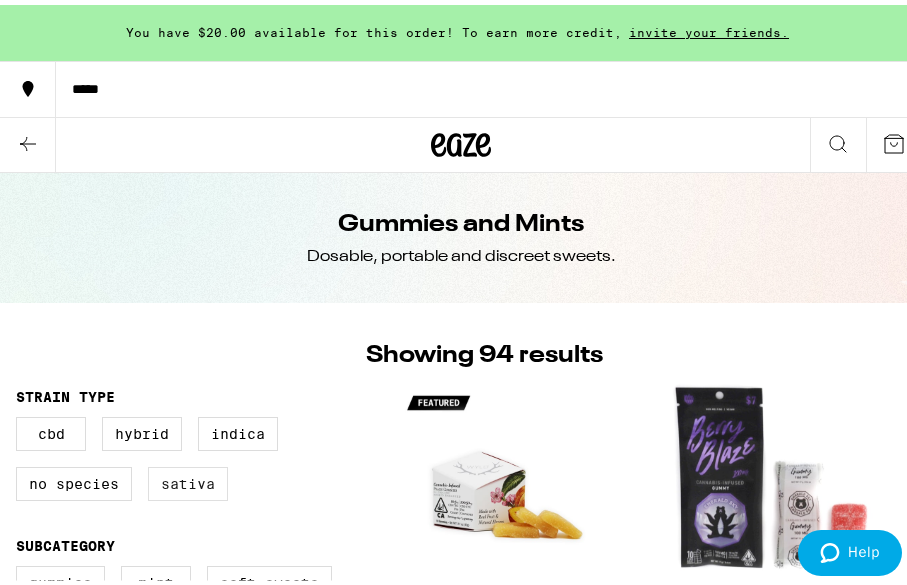 checkbox on "true" 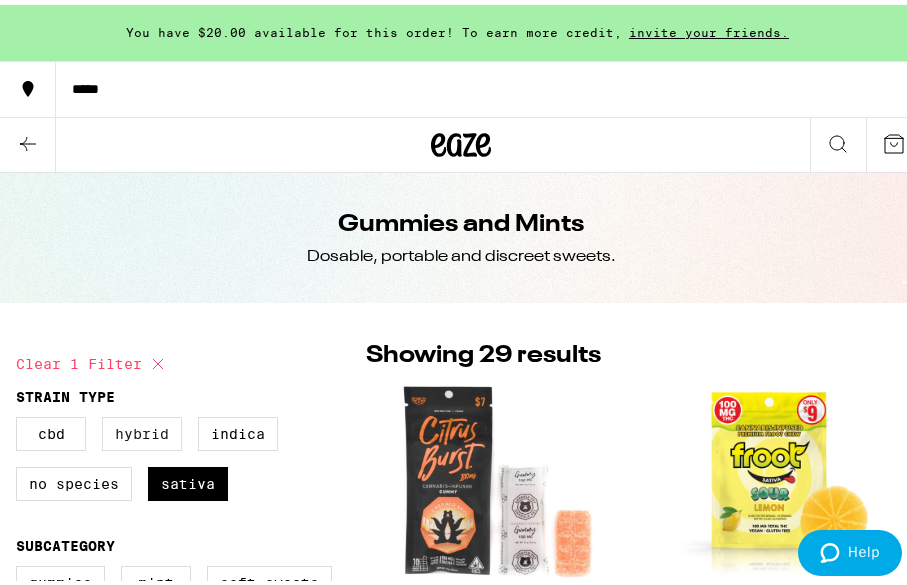 click on "Hybrid" at bounding box center (142, 429) 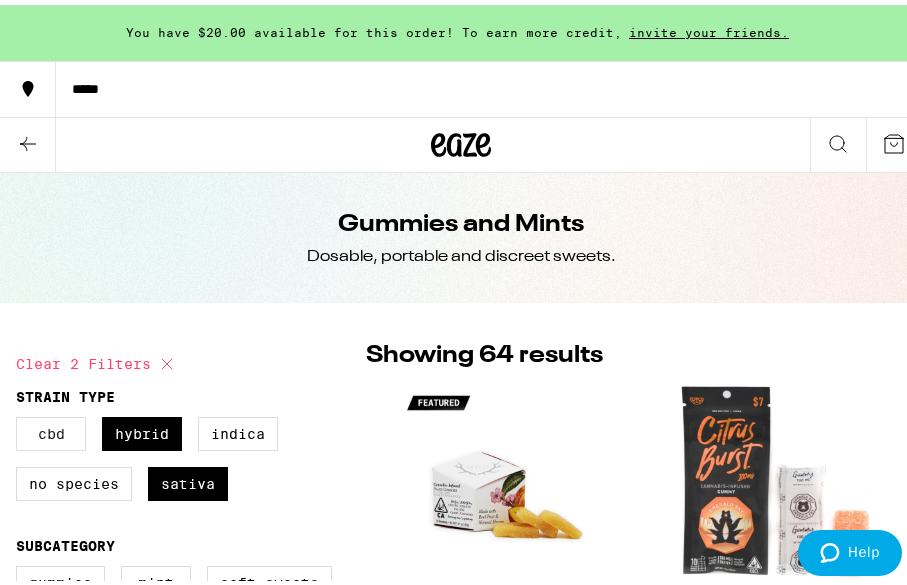 click on "CBD" at bounding box center [51, 429] 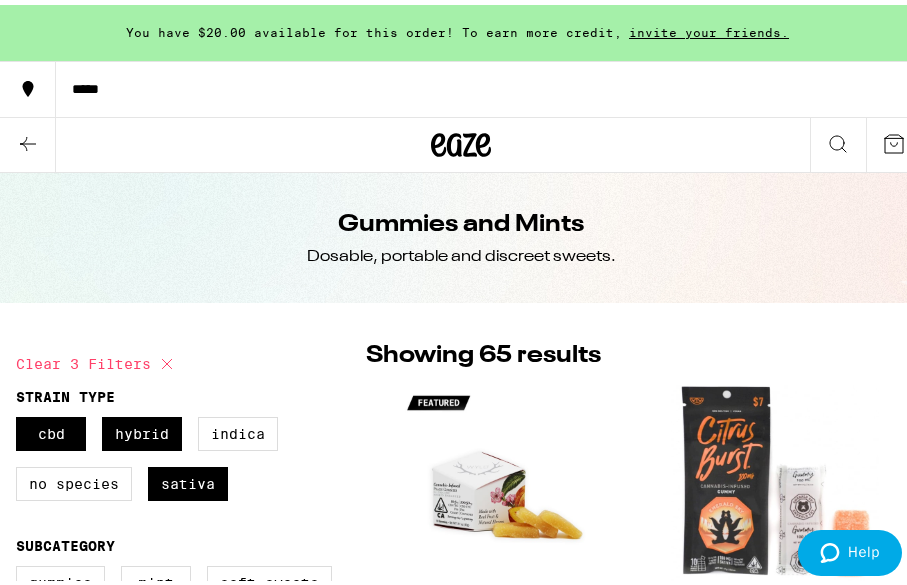 scroll, scrollTop: 512, scrollLeft: 0, axis: vertical 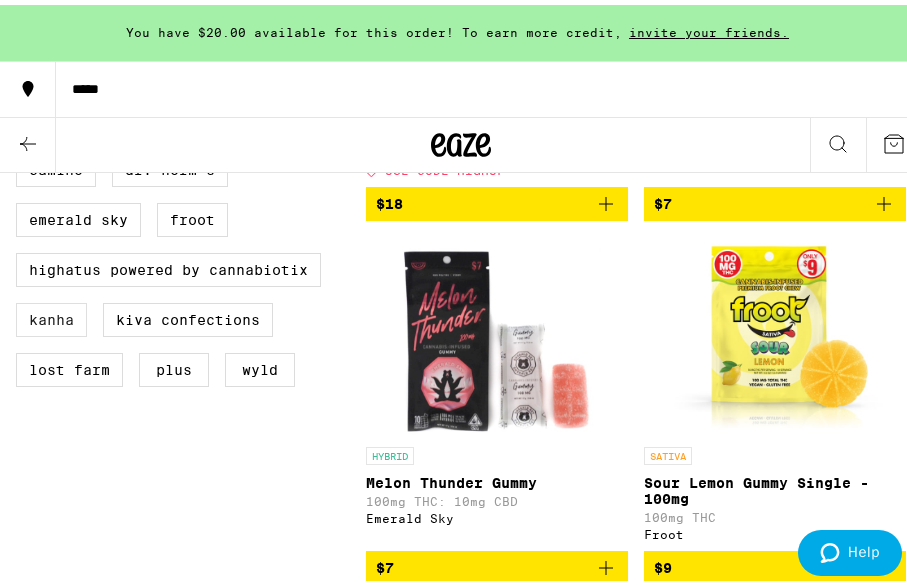 click on "Kanha" at bounding box center [51, 315] 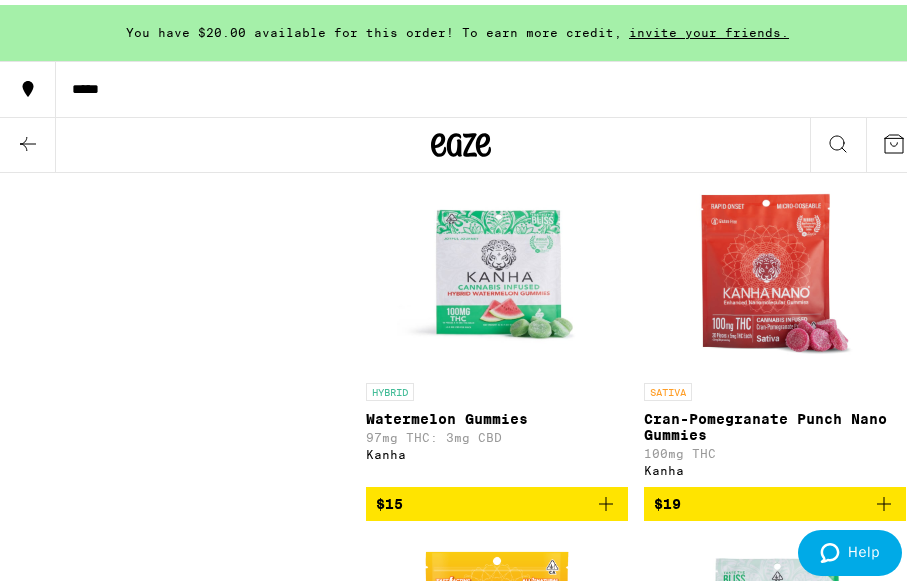 scroll, scrollTop: 682, scrollLeft: 0, axis: vertical 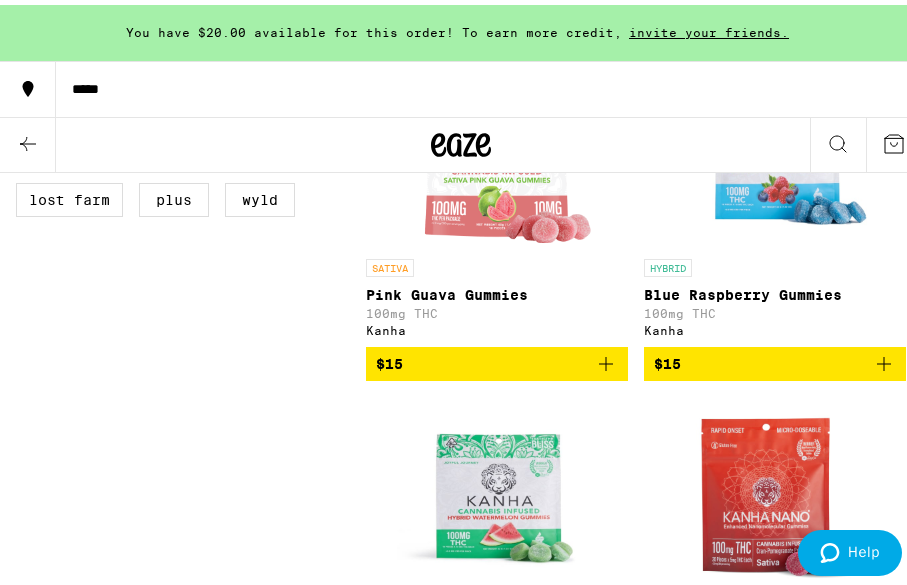 drag, startPoint x: 256, startPoint y: 218, endPoint x: 315, endPoint y: 223, distance: 59.211487 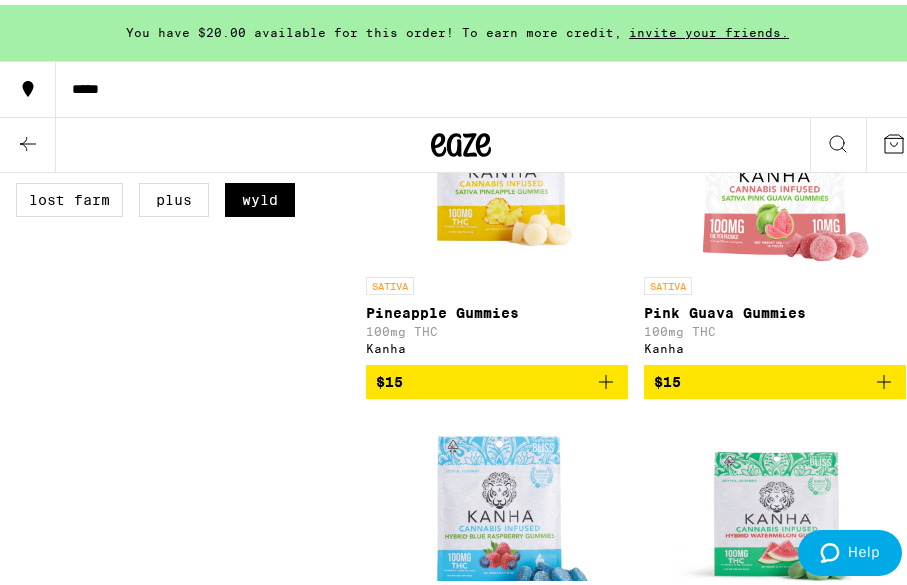 scroll, scrollTop: 383, scrollLeft: 0, axis: vertical 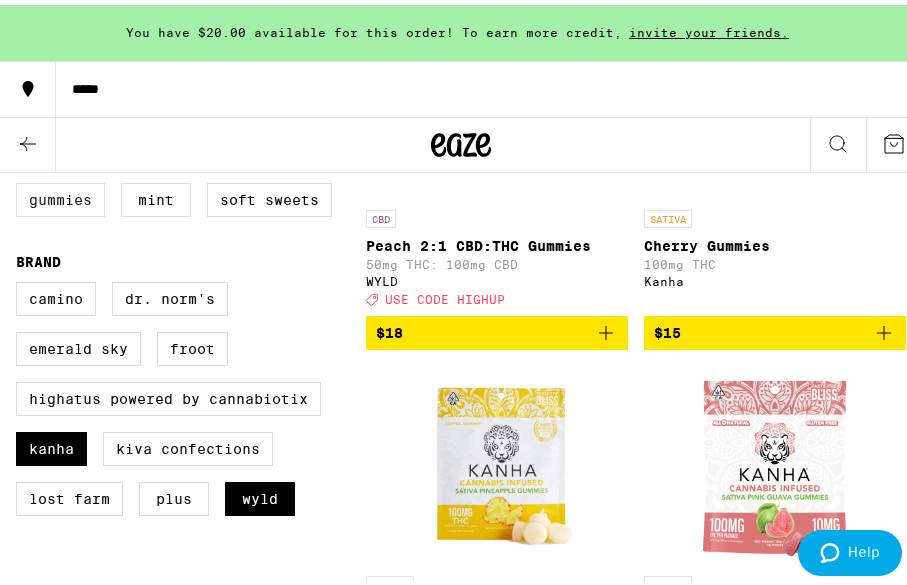 click on "Gummies" at bounding box center (60, 195) 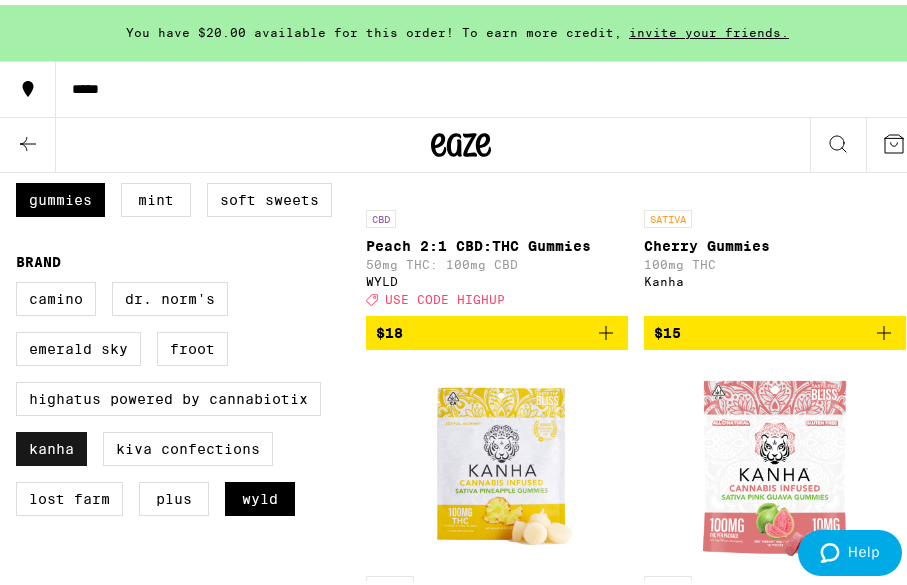 click on "Kanha" at bounding box center [51, 444] 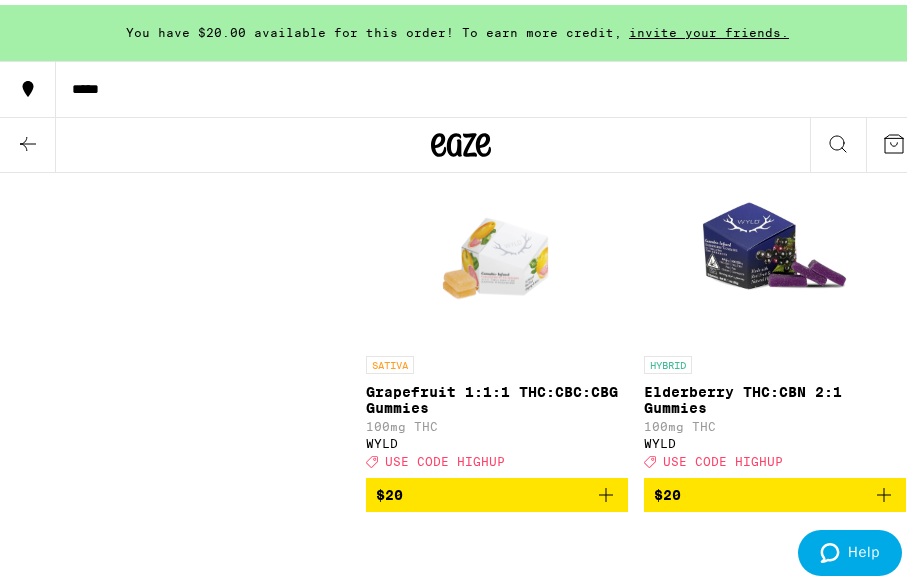 scroll, scrollTop: 0, scrollLeft: 0, axis: both 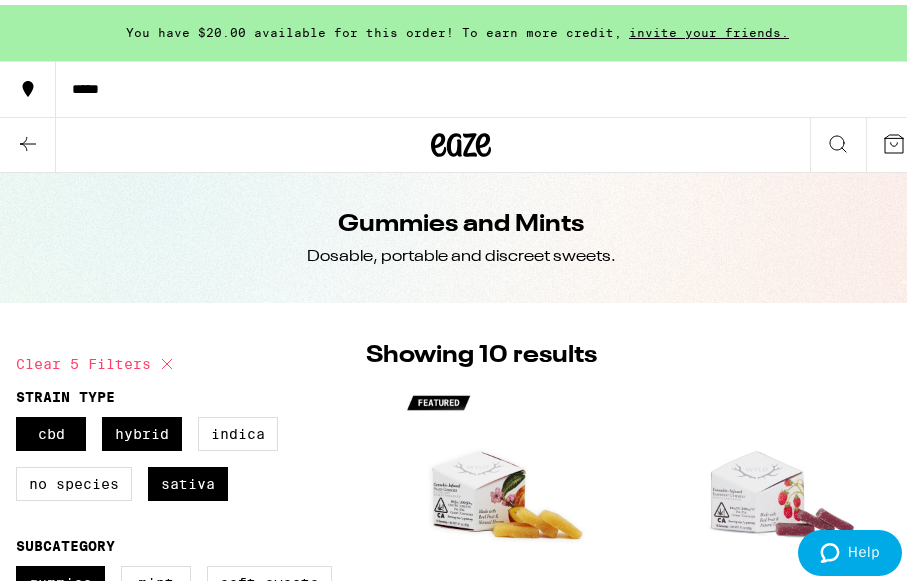 click 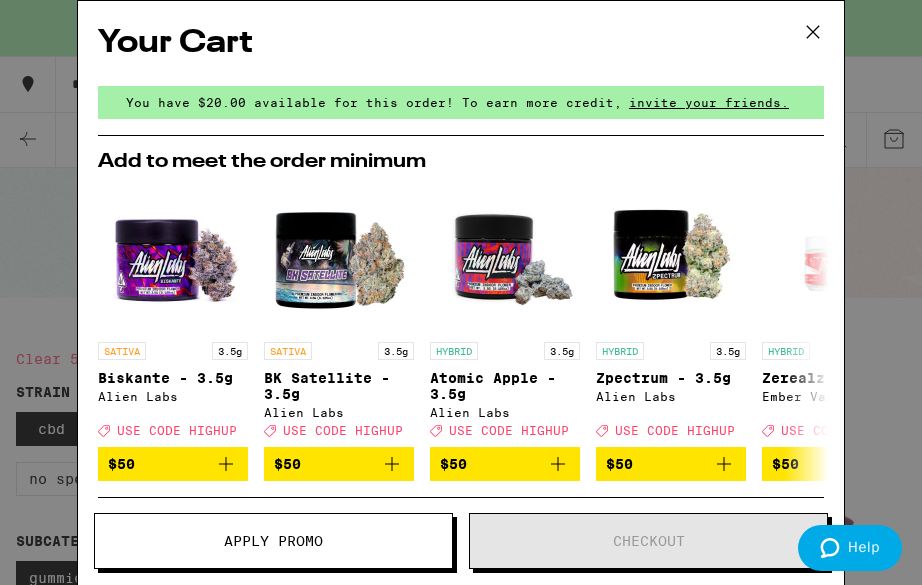click 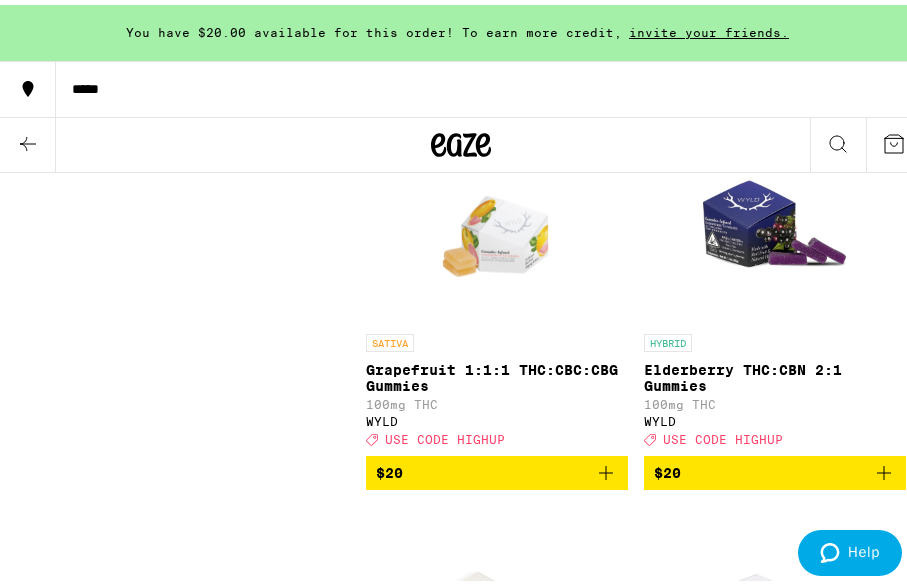 scroll, scrollTop: 0, scrollLeft: 0, axis: both 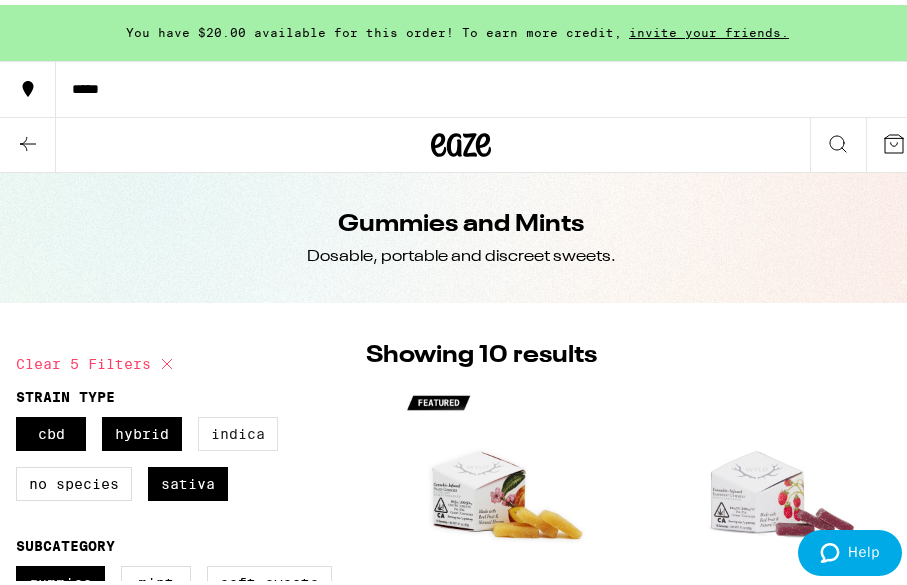 drag, startPoint x: 232, startPoint y: 429, endPoint x: 255, endPoint y: 437, distance: 24.351591 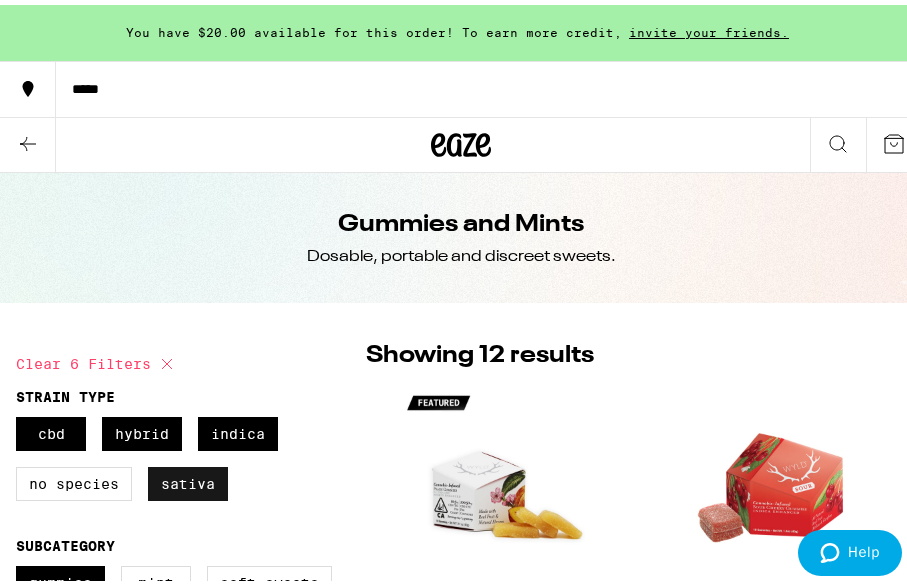 click on "Sativa" at bounding box center (188, 479) 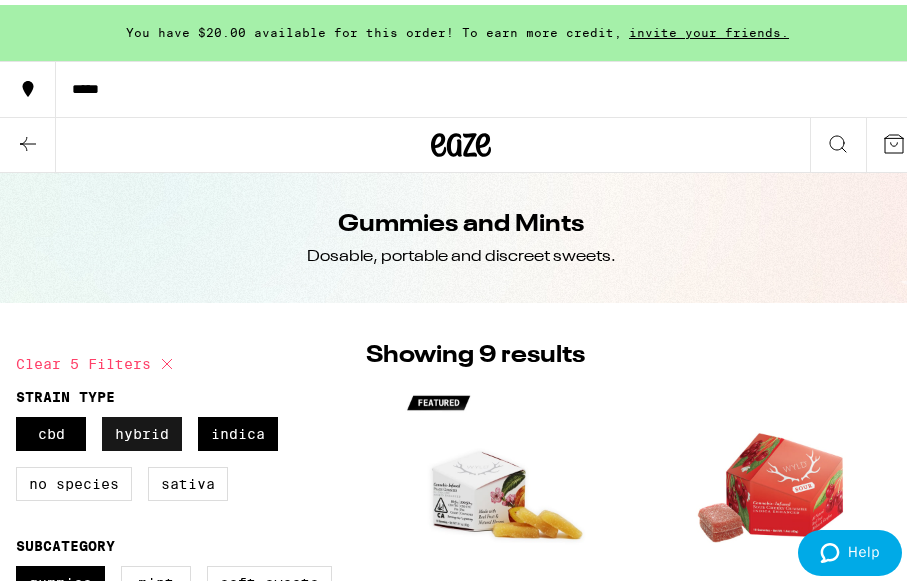 click on "Hybrid" at bounding box center [142, 429] 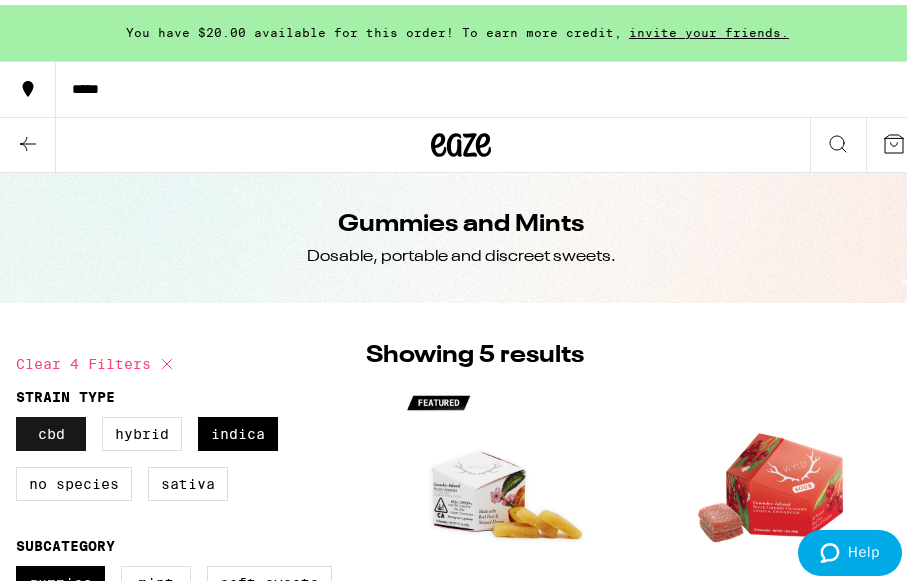 click on "CBD" at bounding box center [51, 429] 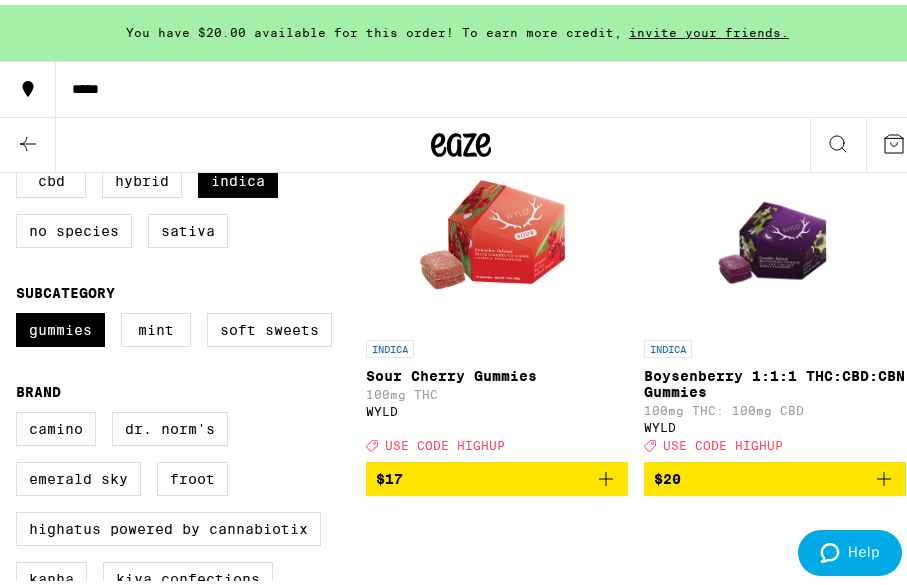 scroll, scrollTop: 237, scrollLeft: 0, axis: vertical 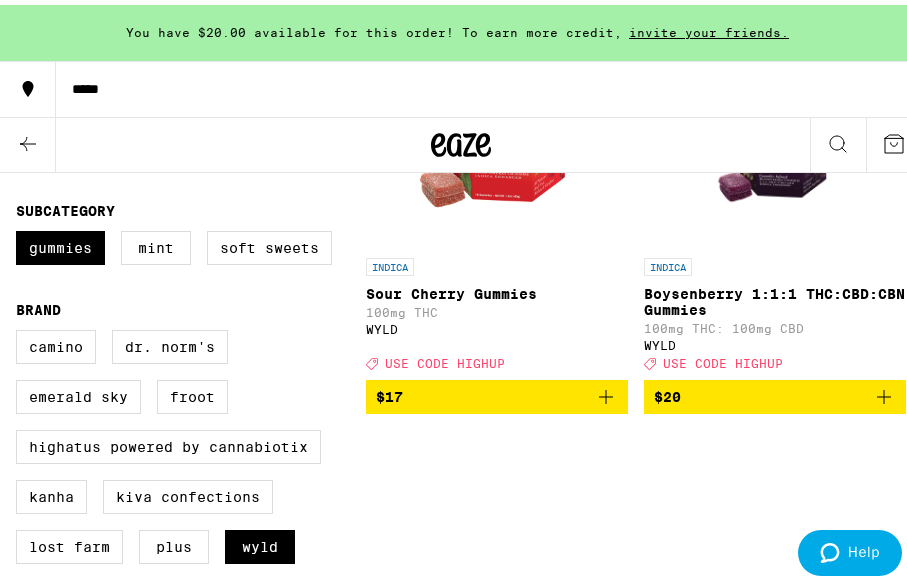 click 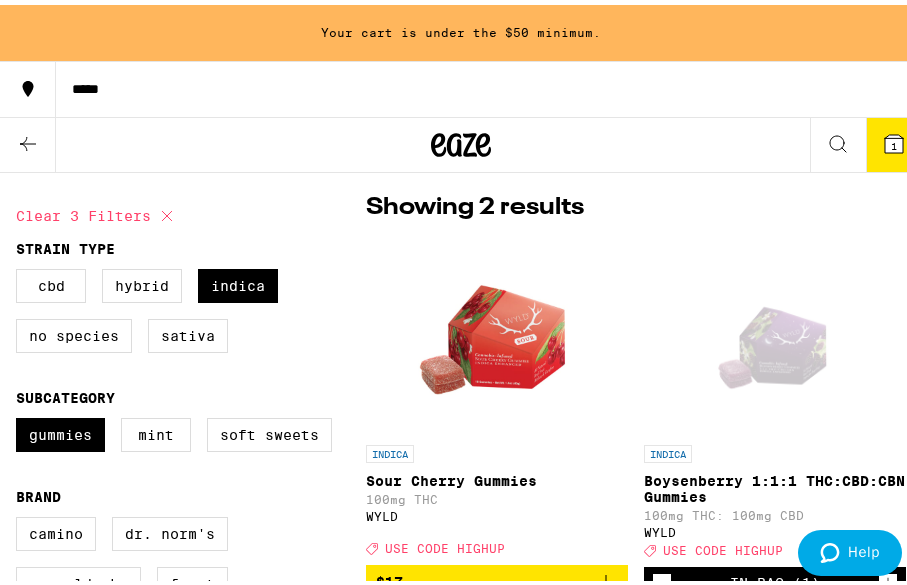 scroll, scrollTop: 139, scrollLeft: 0, axis: vertical 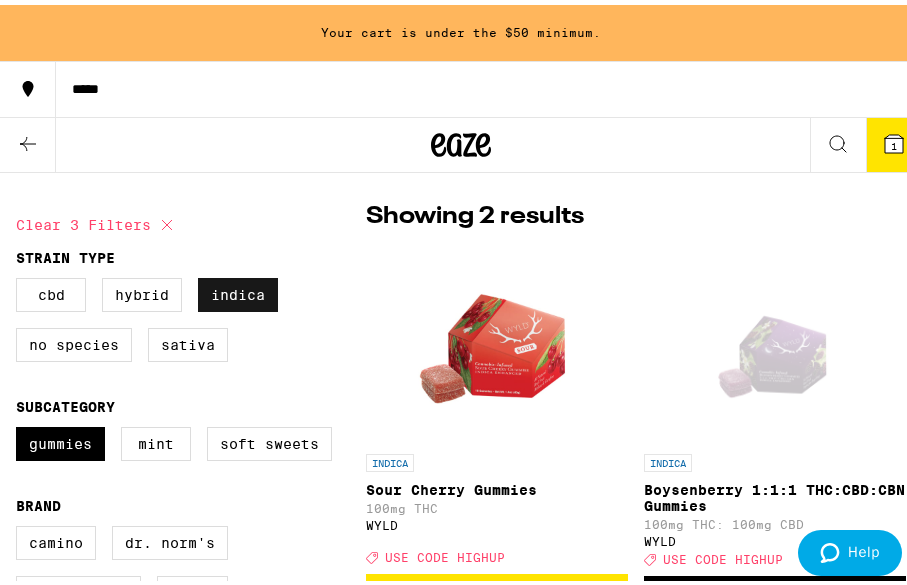 click on "Indica" at bounding box center [238, 290] 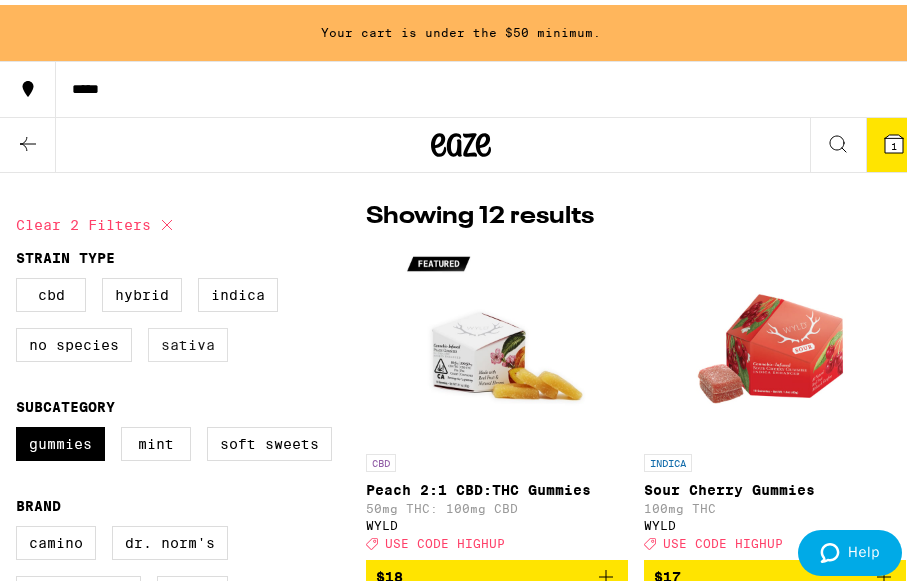 click on "Sativa" at bounding box center [188, 340] 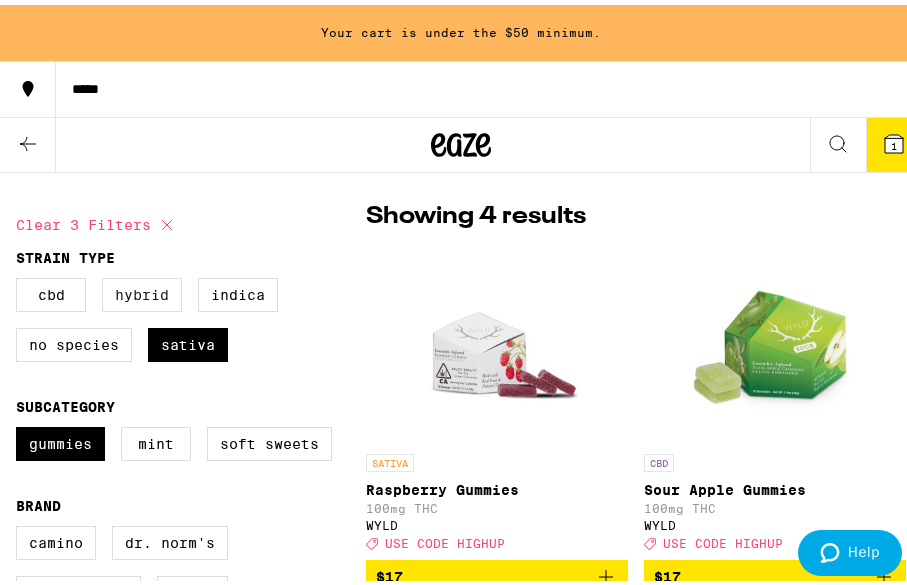 click on "Hybrid" at bounding box center [142, 290] 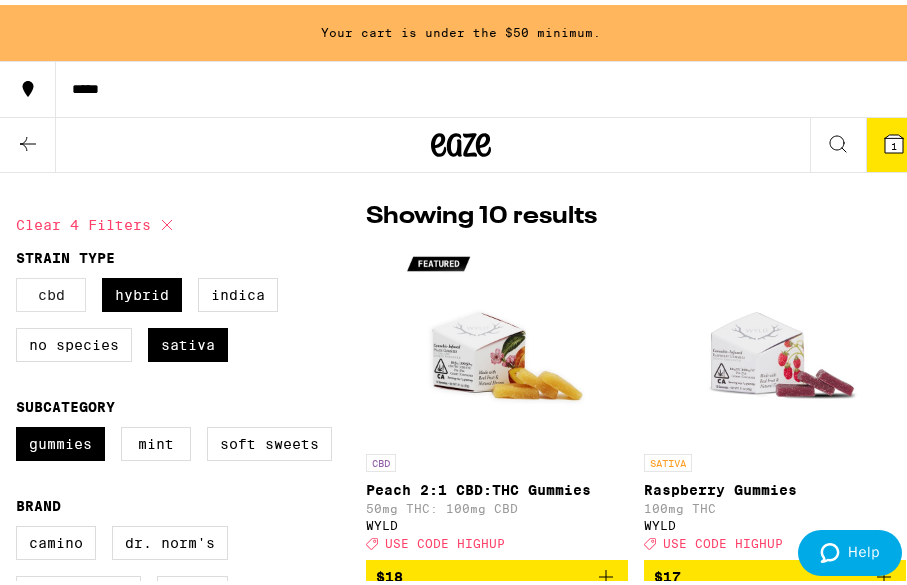 click on "CBD" at bounding box center (51, 290) 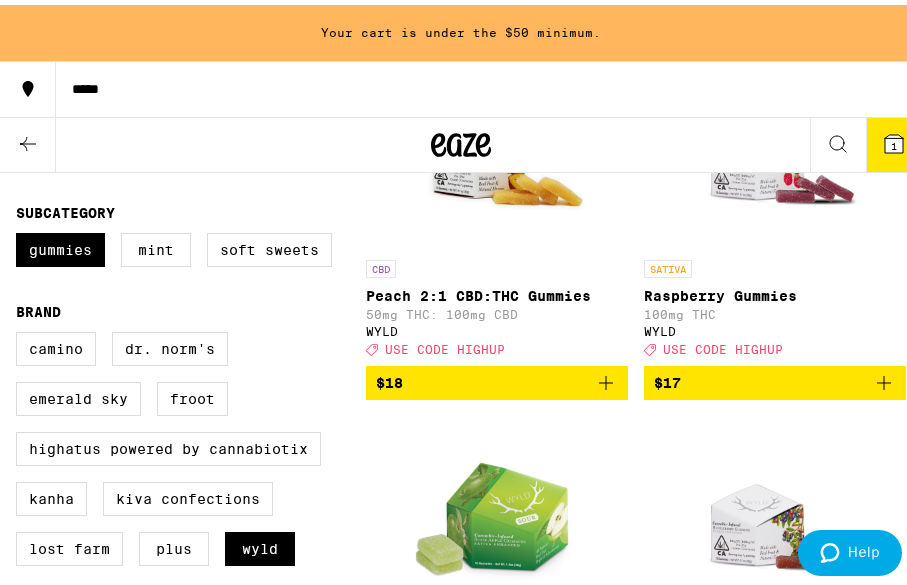 scroll, scrollTop: 328, scrollLeft: 0, axis: vertical 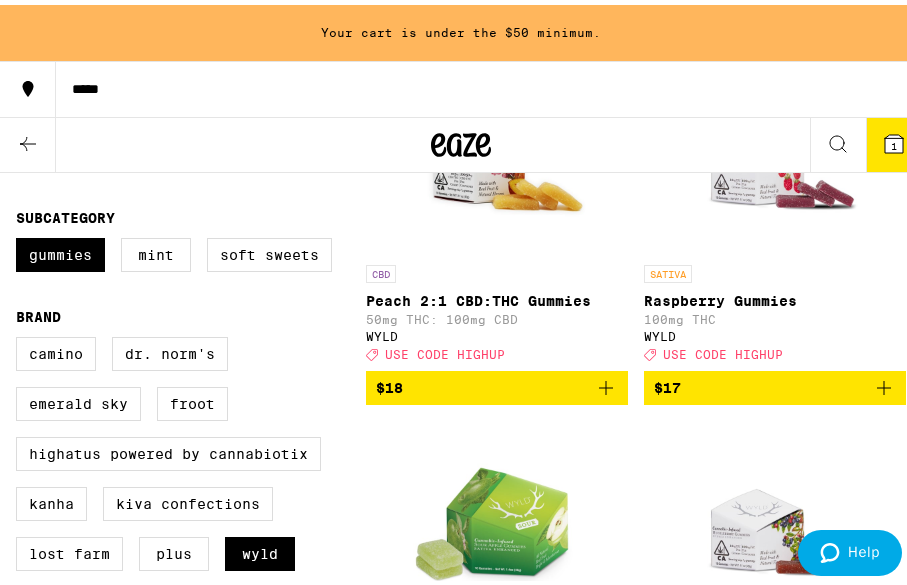 click 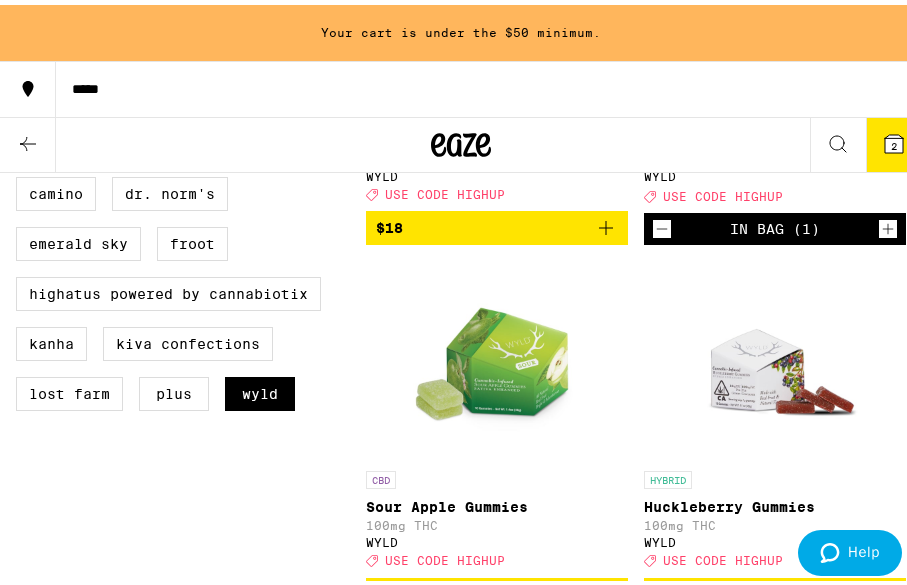 scroll, scrollTop: 658, scrollLeft: 0, axis: vertical 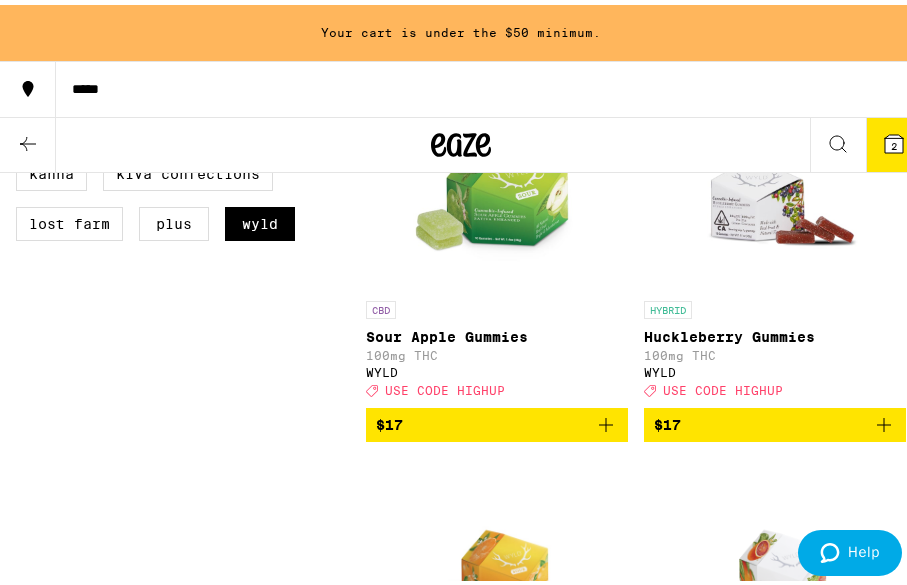 click 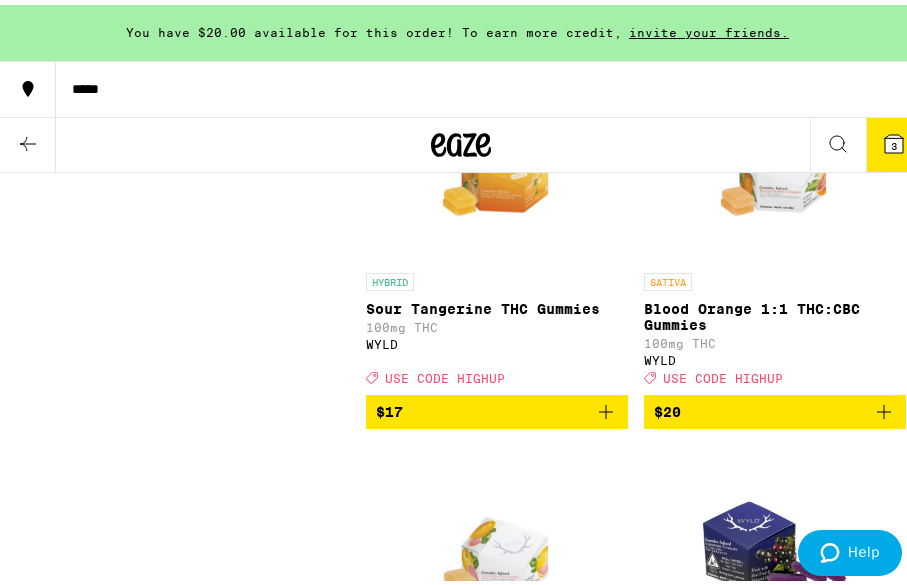 scroll, scrollTop: 1073, scrollLeft: 0, axis: vertical 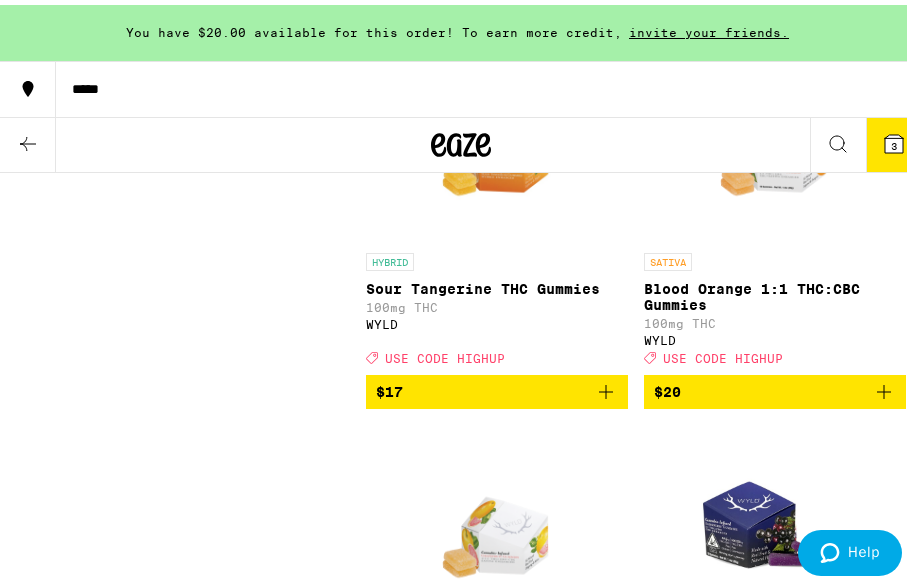 click 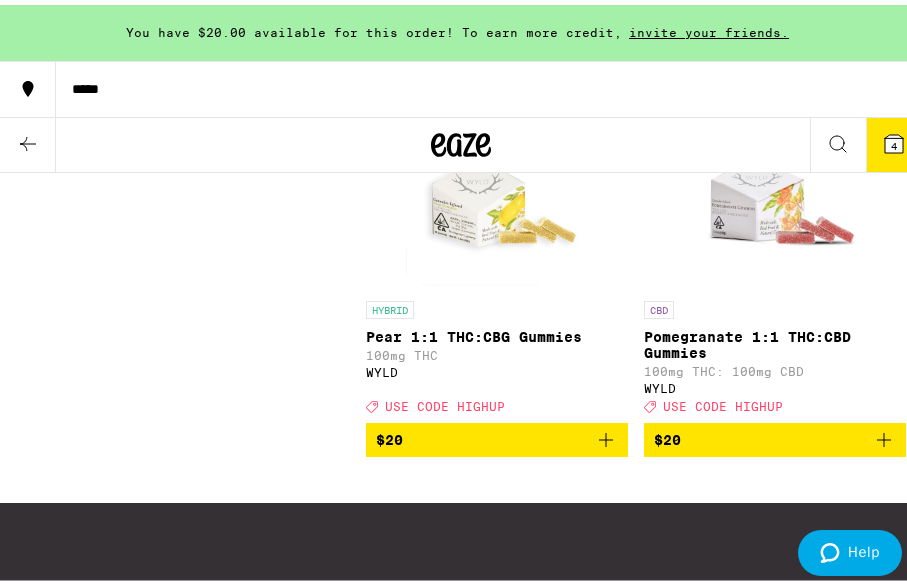 scroll, scrollTop: 1772, scrollLeft: 0, axis: vertical 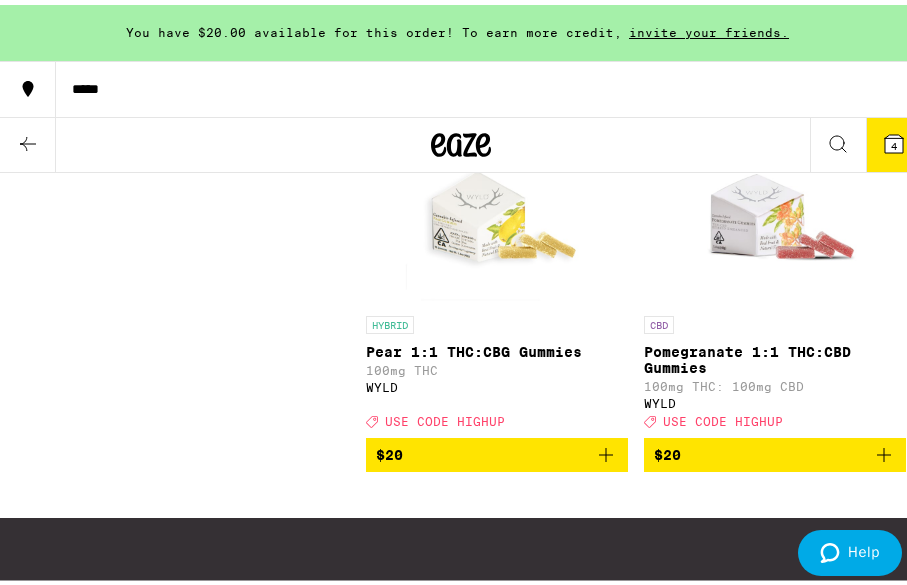 click 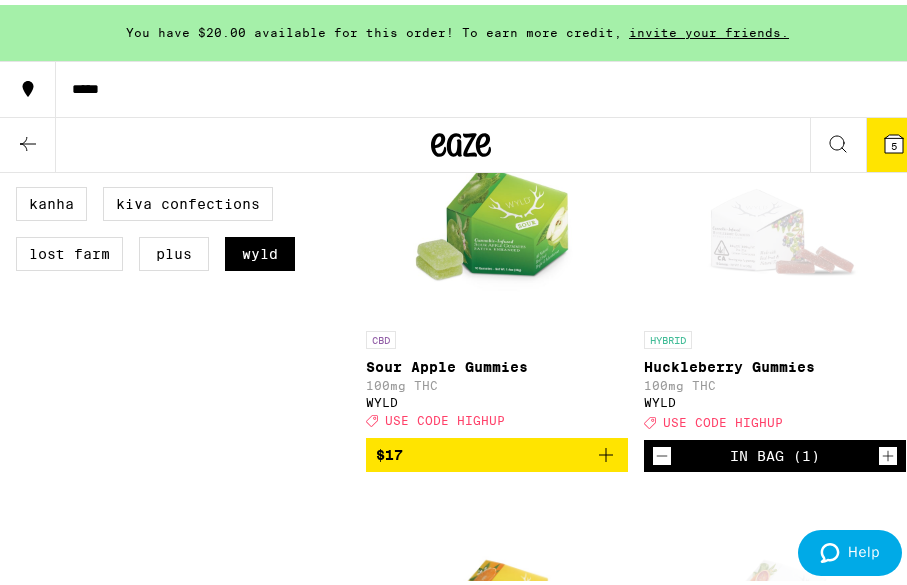 scroll, scrollTop: 638, scrollLeft: 0, axis: vertical 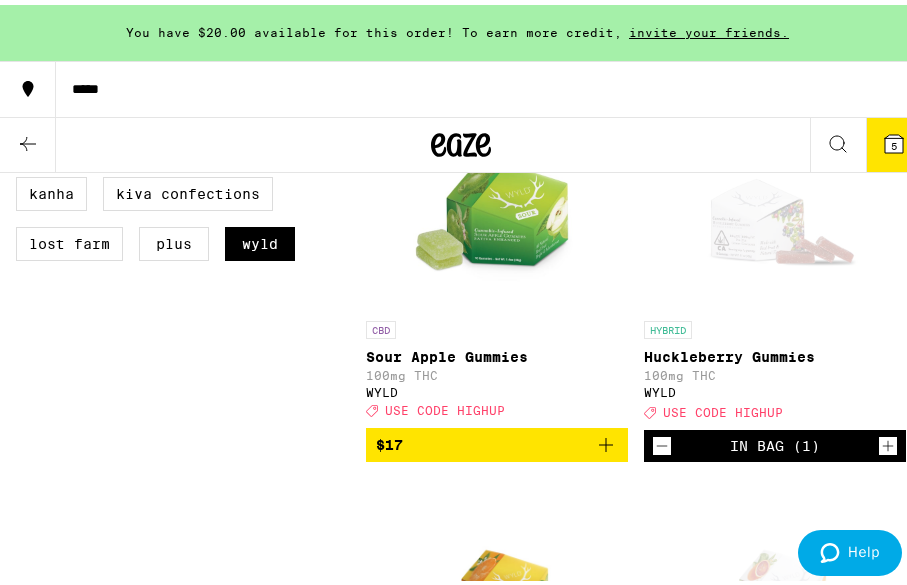 click 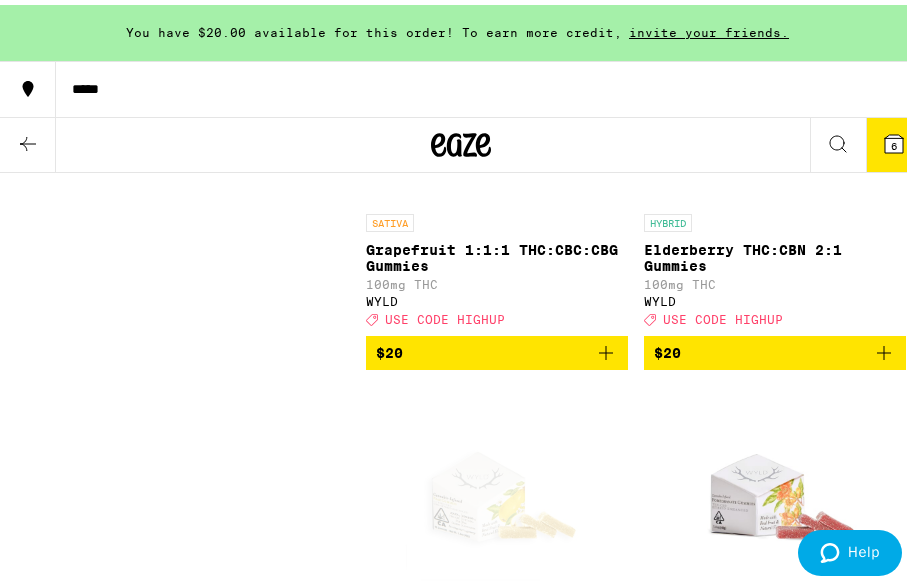 scroll, scrollTop: 1512, scrollLeft: 0, axis: vertical 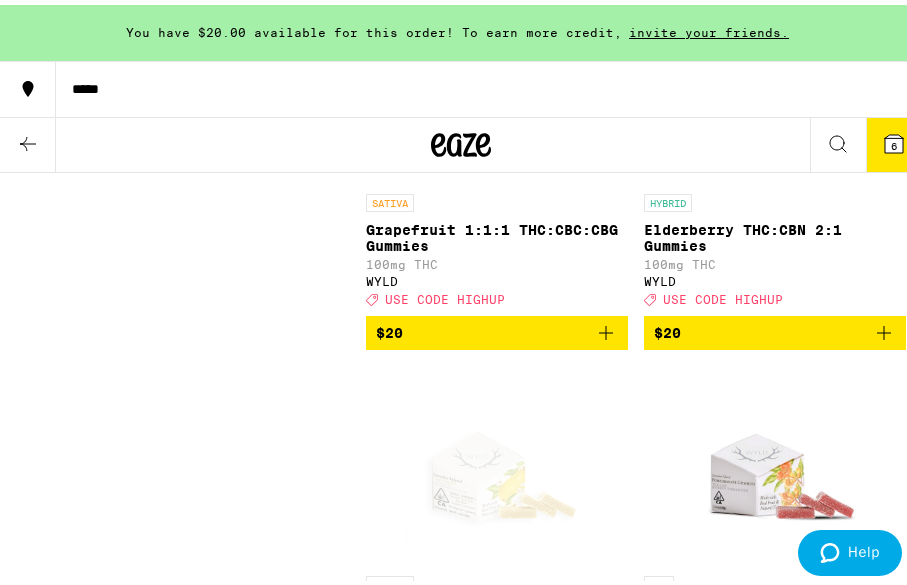 click 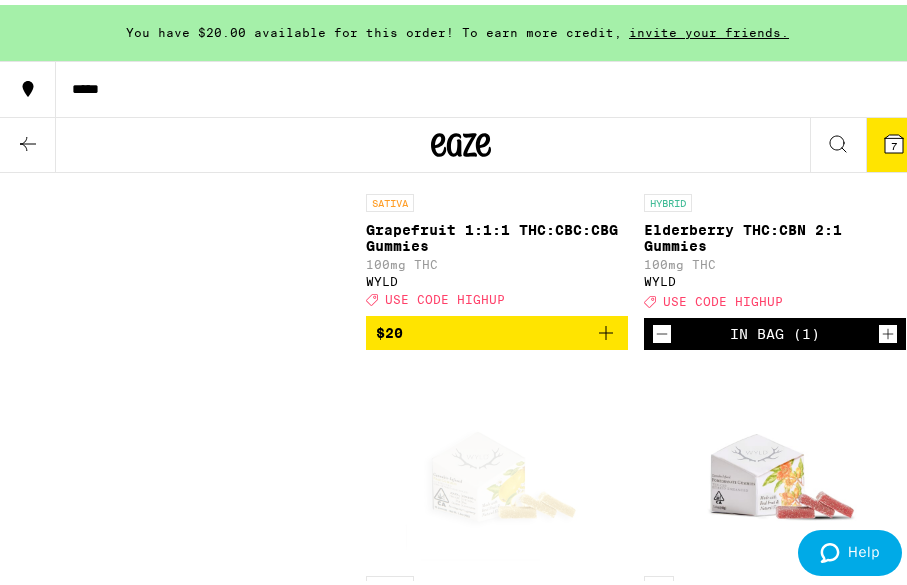 click 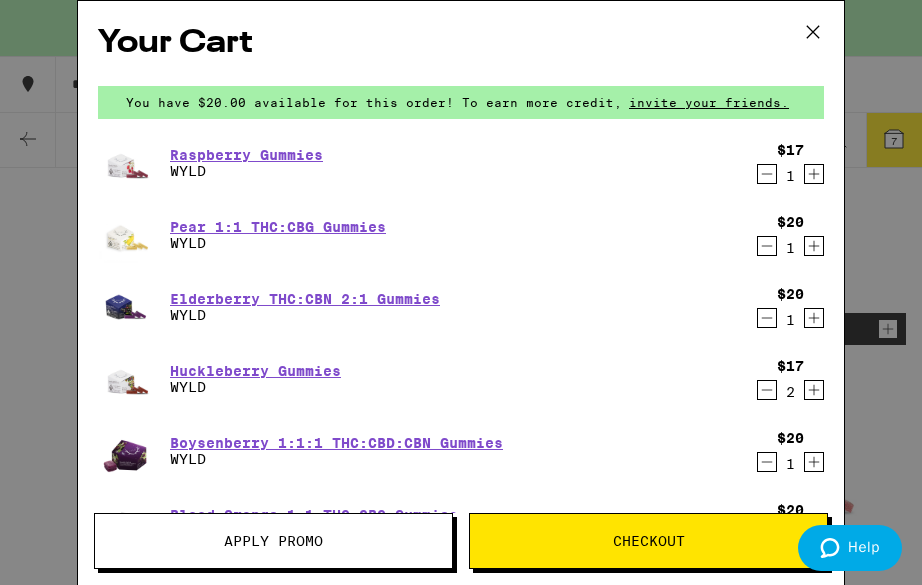 click on "Your Cart You have $20.00 available for this order! To earn more credit, invite your friends. Raspberry Gummies WYLD $17 1 Pear 1:1 THC:CBG Gummies WYLD $20 1 Elderberry THC:CBN 2:1 Gummies WYLD $20 1 Huckleberry Gummies WYLD $17 2 Boysenberry 1:1:1 THC:CBD:CBN Gummies WYLD $20 1 Blood Orange 1:1 THC:CBC Gummies WYLD $20 1 Loading ⚠️ The products in this order can expose you to chemicals including marijuana or cannabis smoke, which is known to the State of California to cause cancer and birth defects or other reproductive harm. For more information go to https:// www.P65Warnings.ca.gov Apply Promo Checkout" at bounding box center (461, 292) 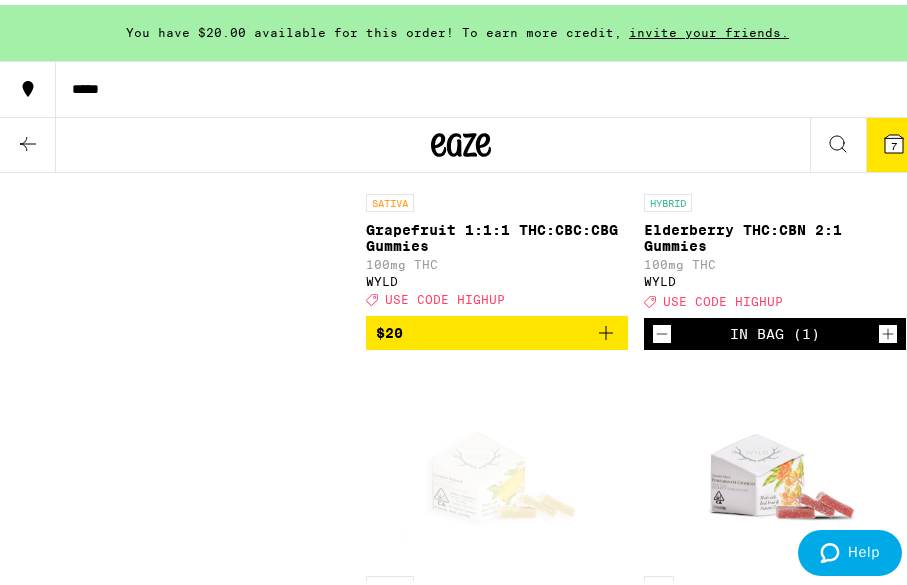click 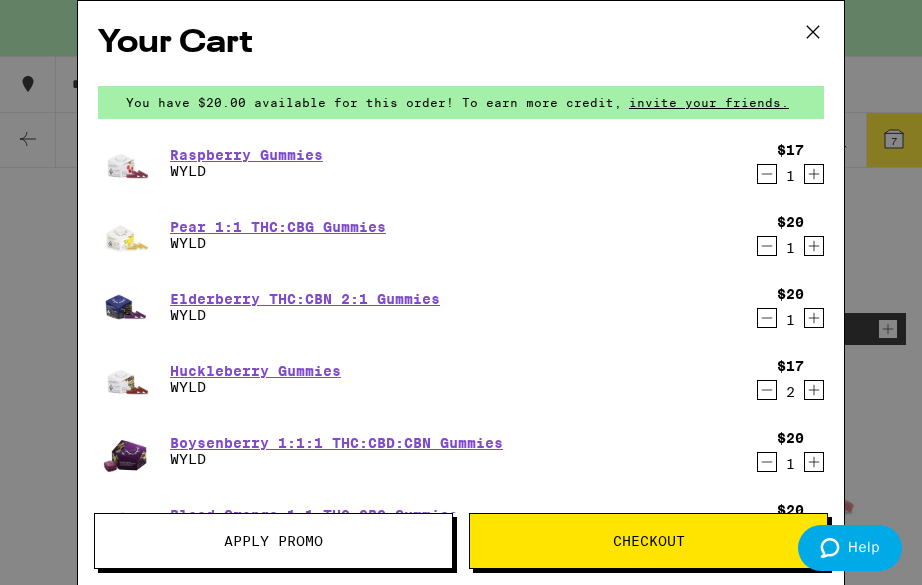 click on "Apply Promo" at bounding box center [273, 541] 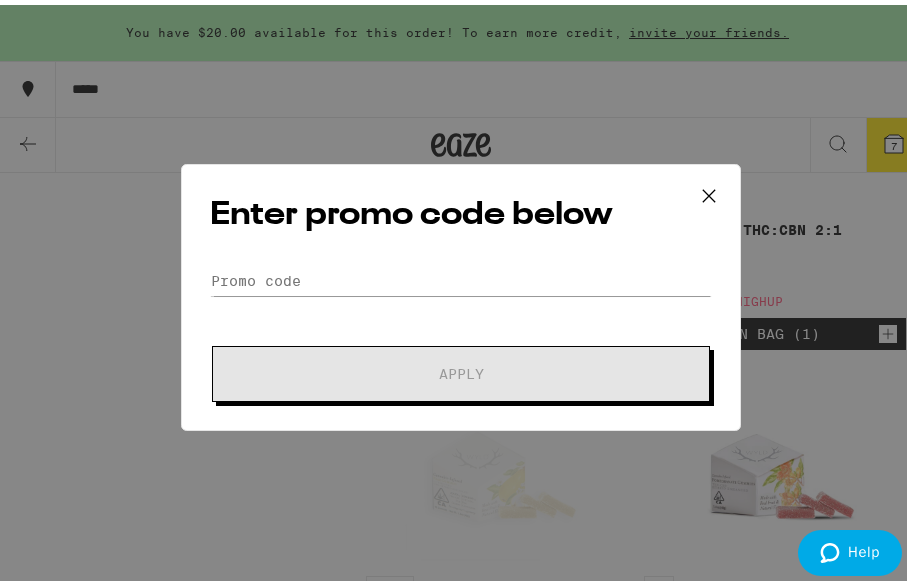 click on "Enter promo code below Promo Code Apply" at bounding box center (461, 292) 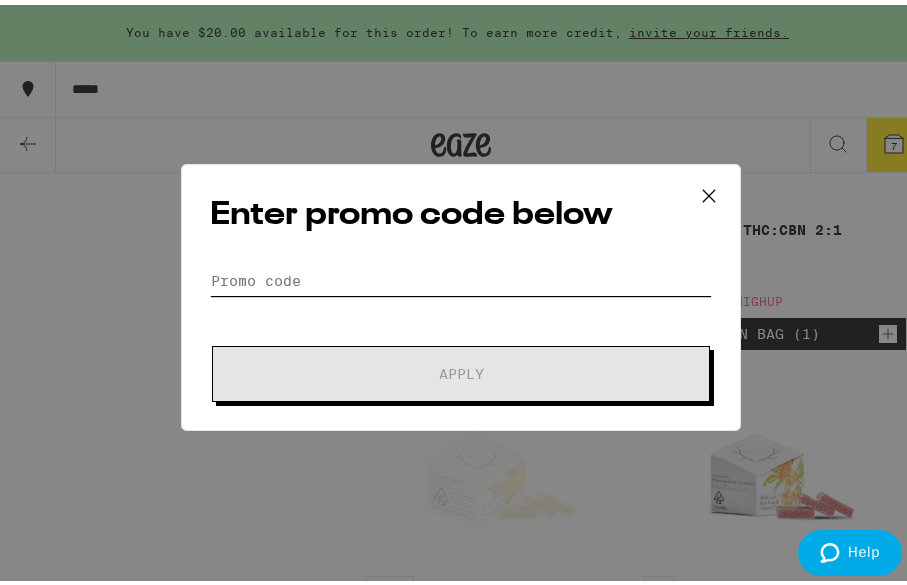 click on "Promo Code" at bounding box center [461, 276] 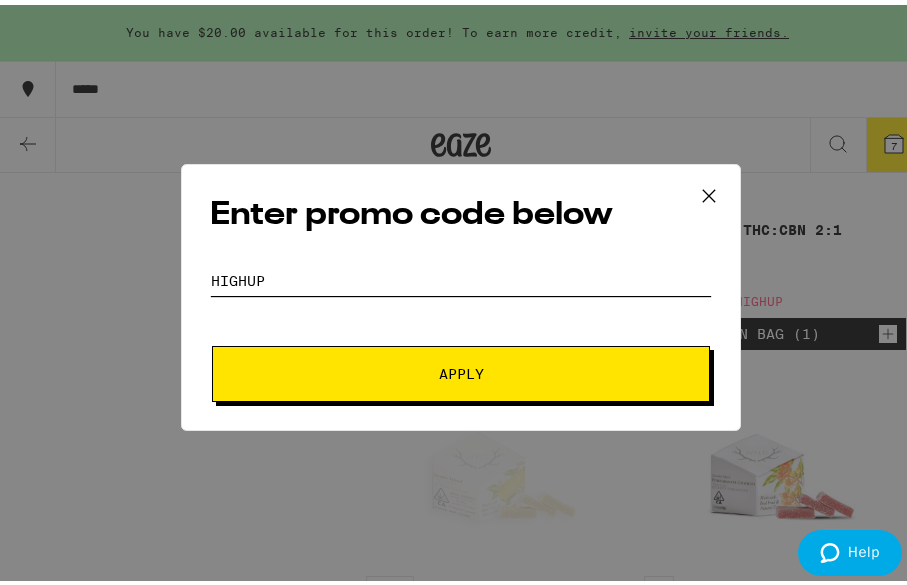 type on "HIGHUP" 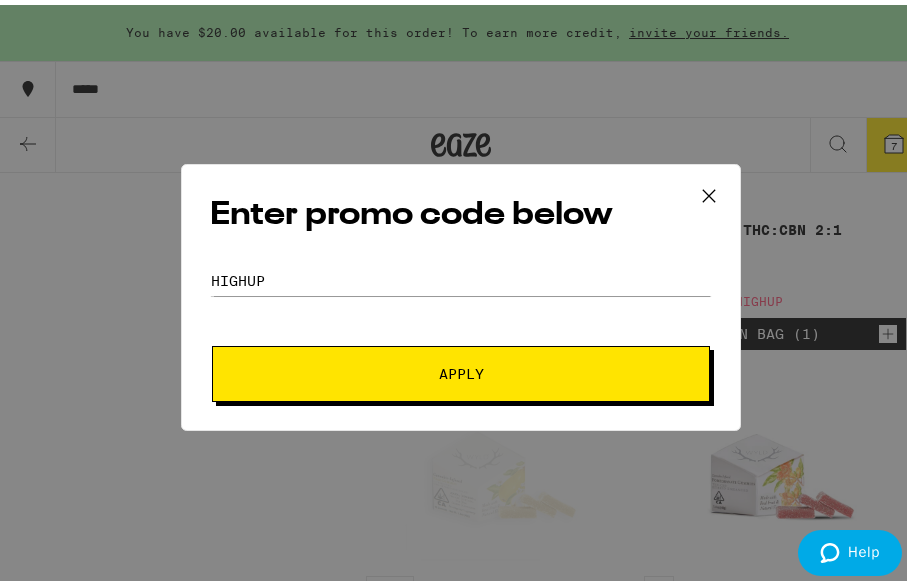 click on "Apply" at bounding box center [461, 369] 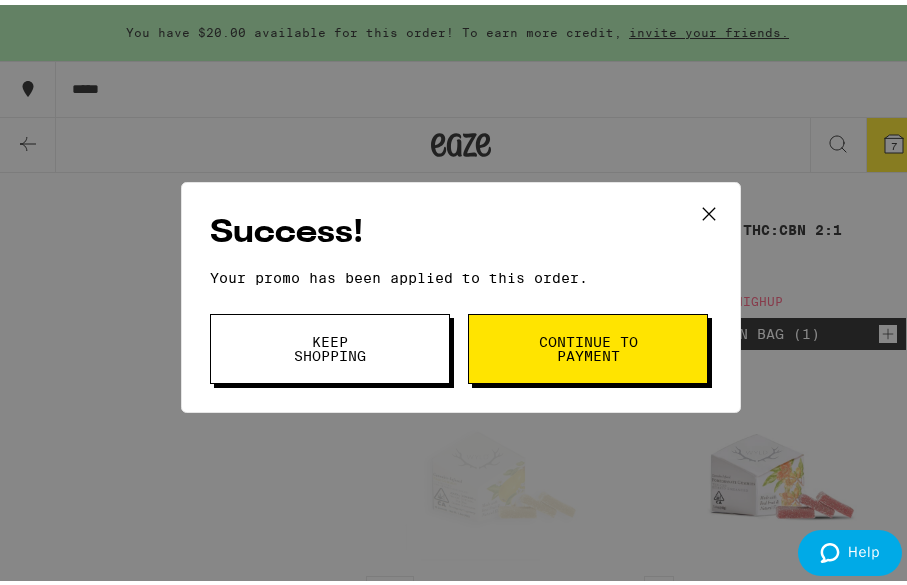 click on "Continue to payment" at bounding box center [588, 344] 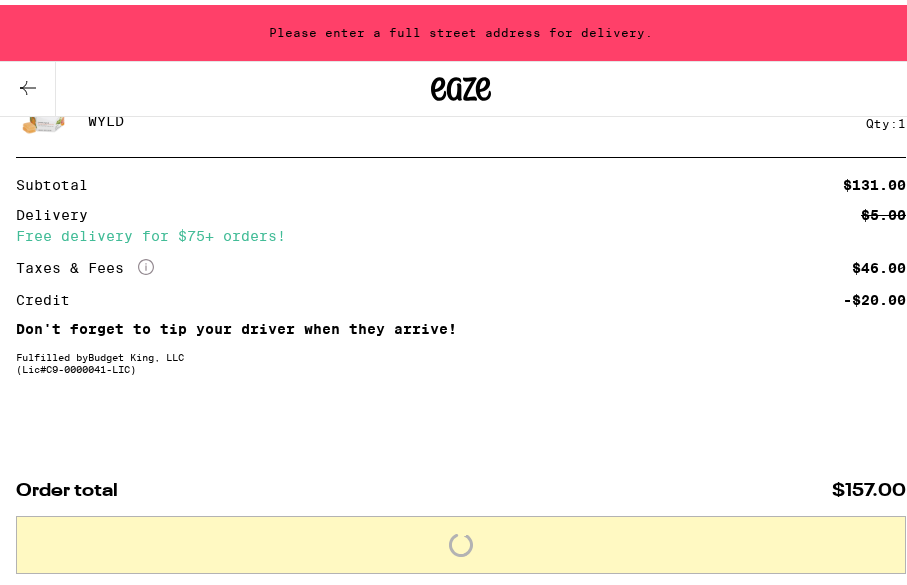 scroll, scrollTop: 0, scrollLeft: 0, axis: both 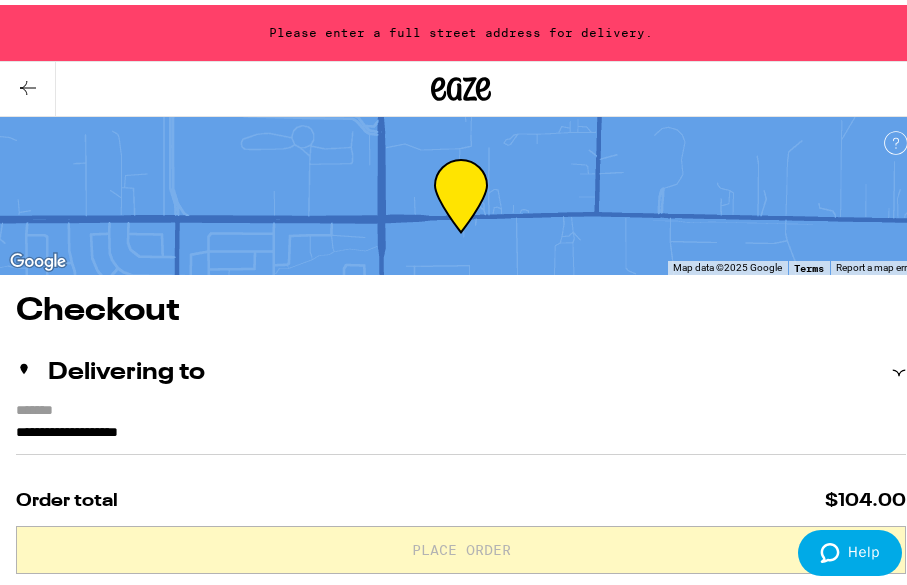 click 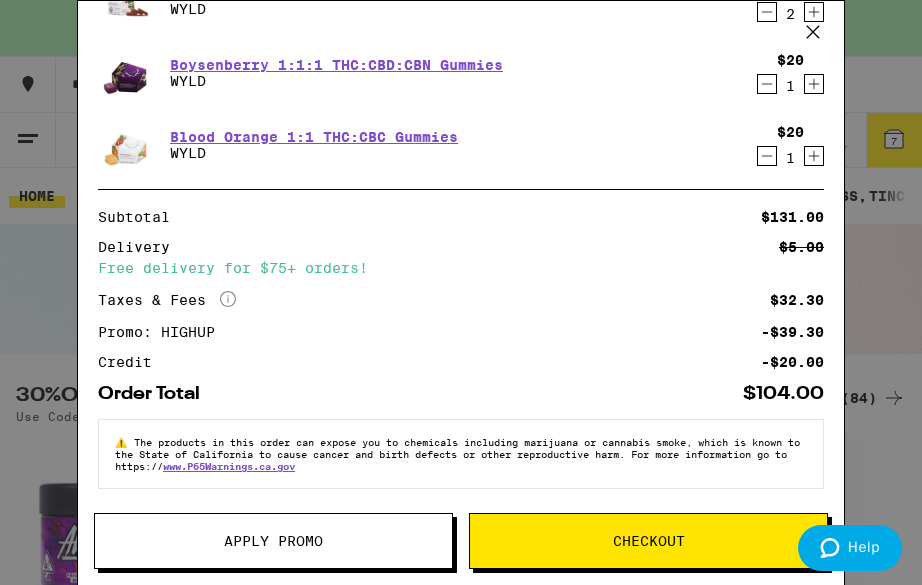 scroll, scrollTop: 0, scrollLeft: 0, axis: both 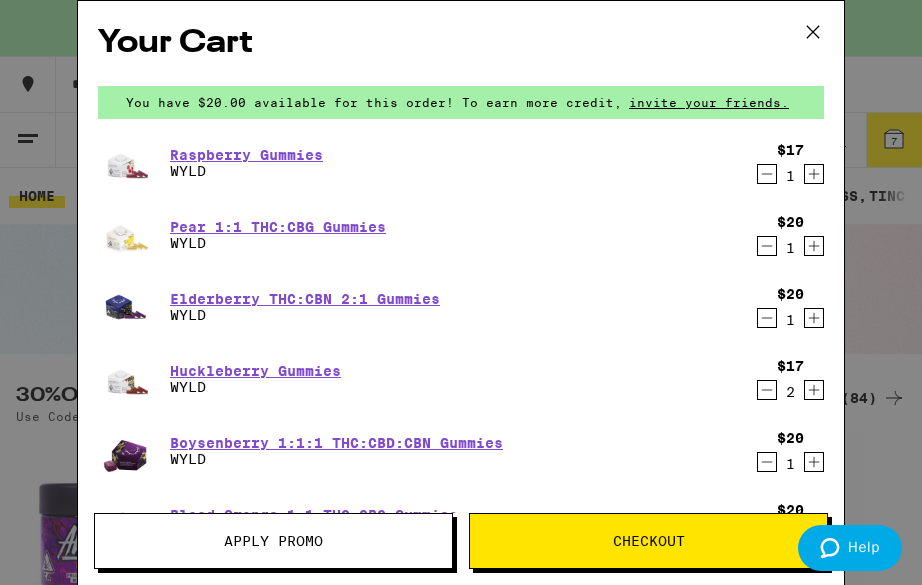 click 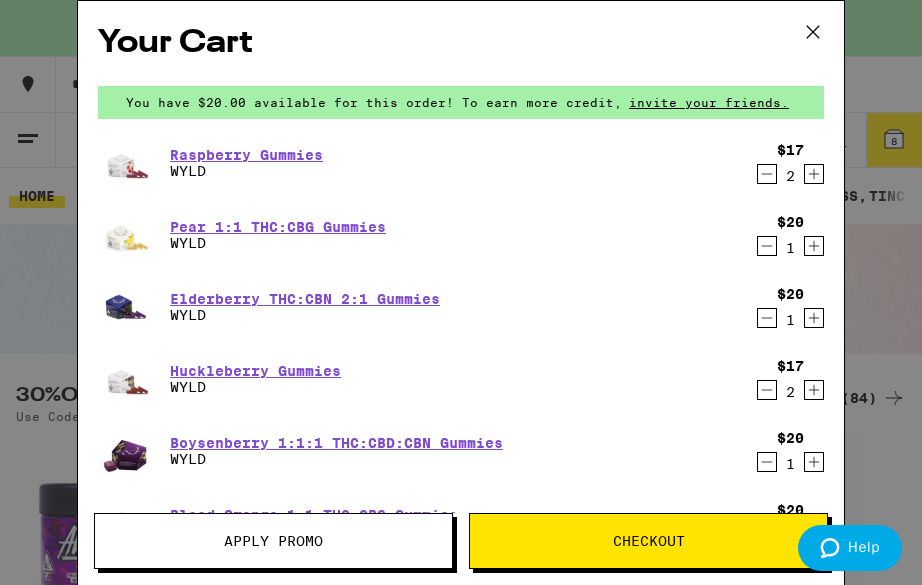 scroll, scrollTop: 310, scrollLeft: 0, axis: vertical 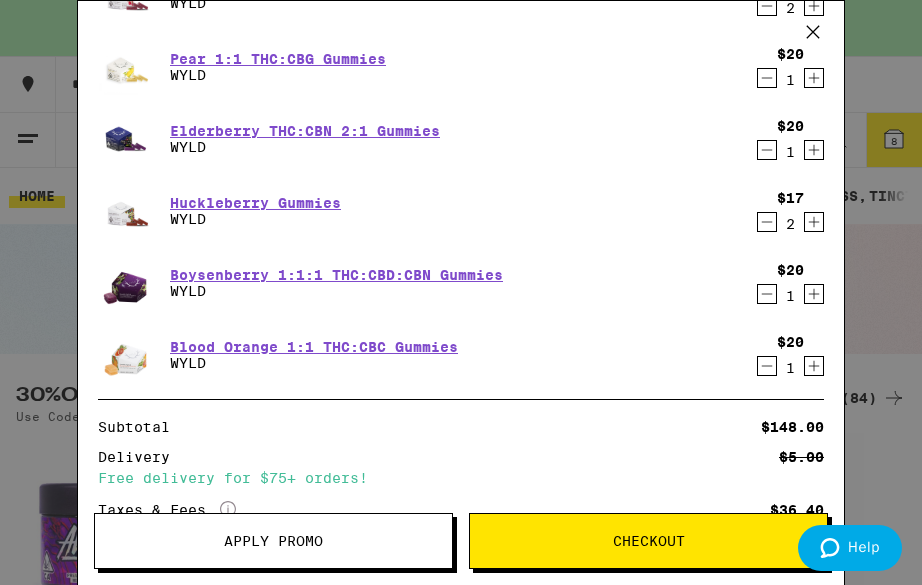 drag, startPoint x: 628, startPoint y: 194, endPoint x: 638, endPoint y: 201, distance: 12.206555 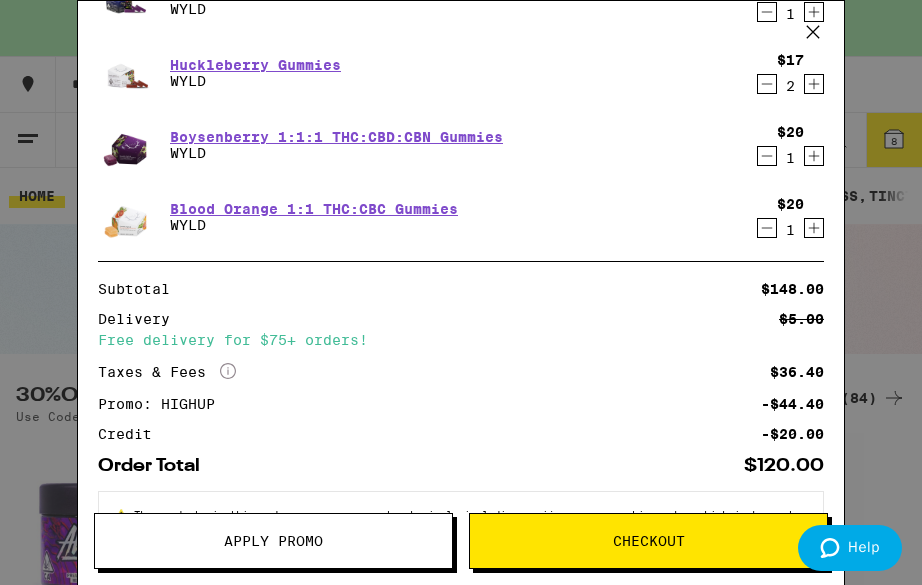 scroll, scrollTop: 308, scrollLeft: 0, axis: vertical 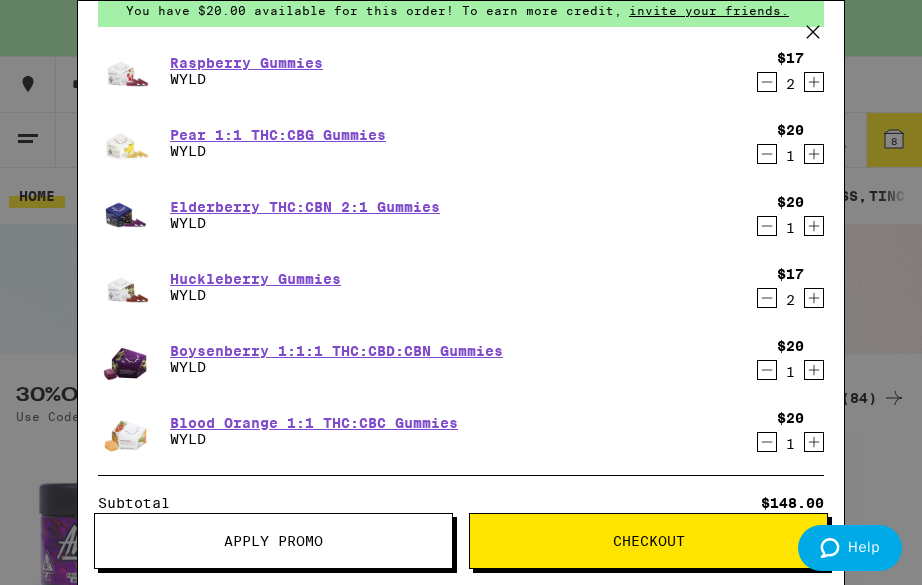 click 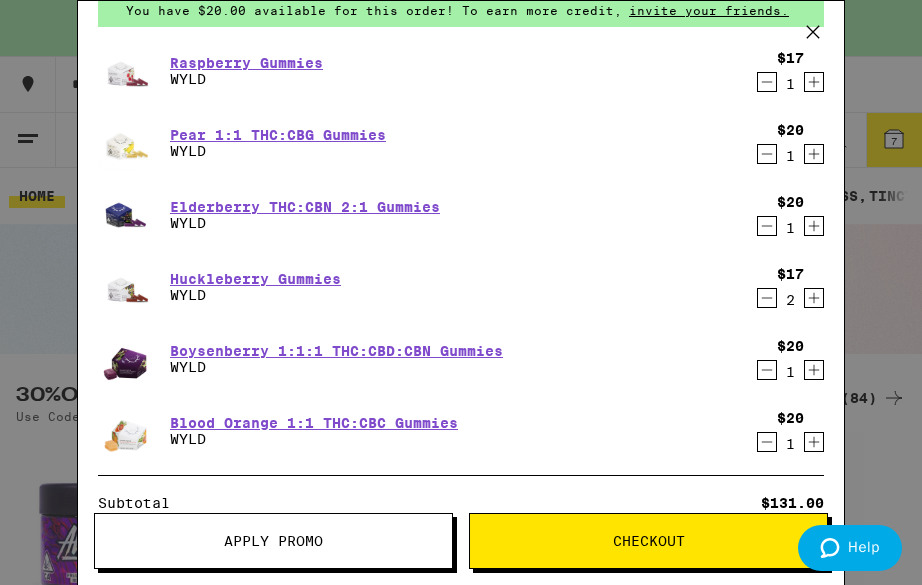 click 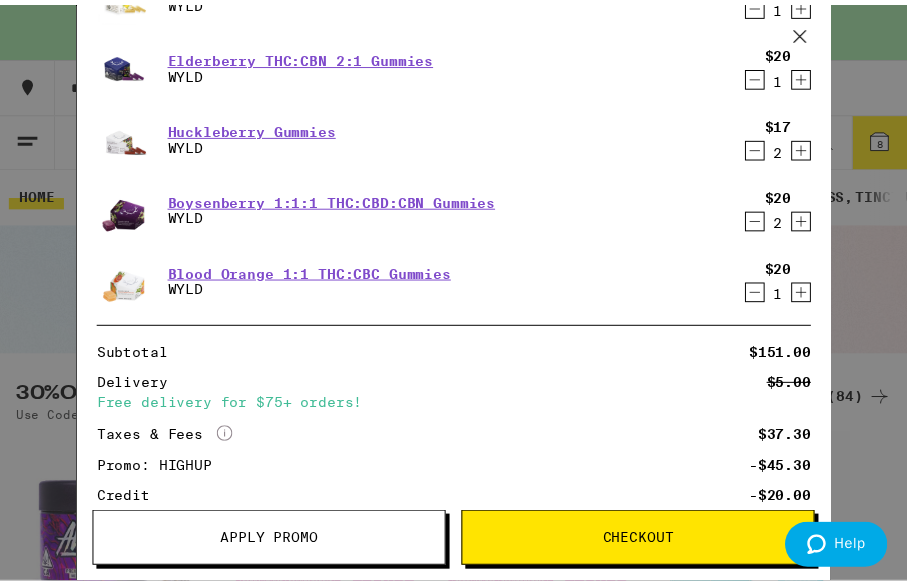 scroll, scrollTop: 382, scrollLeft: 0, axis: vertical 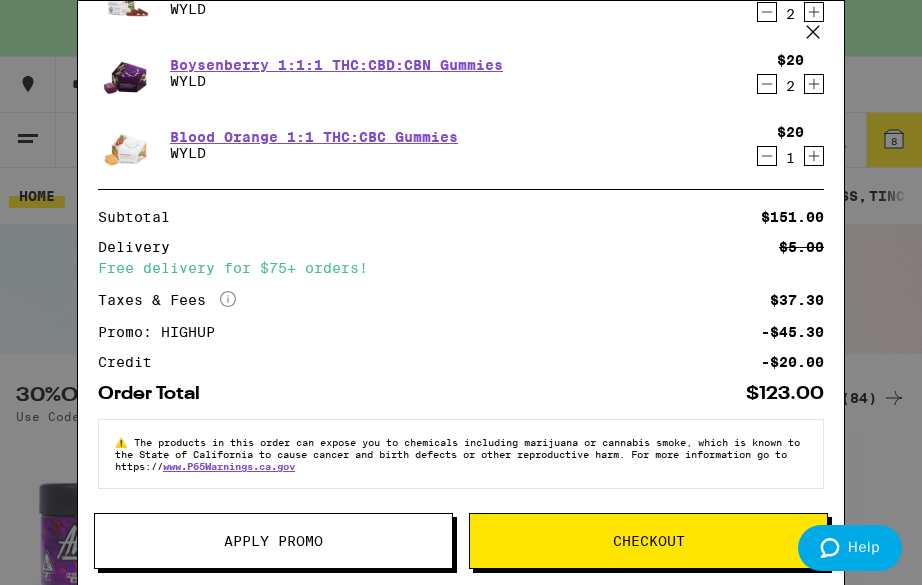 click on "Checkout" at bounding box center [648, 541] 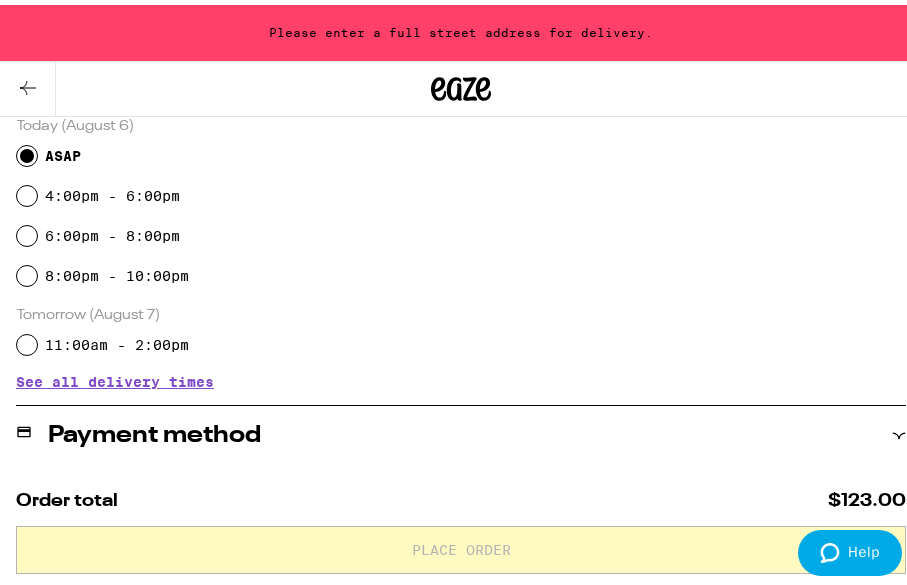 scroll, scrollTop: 594, scrollLeft: 0, axis: vertical 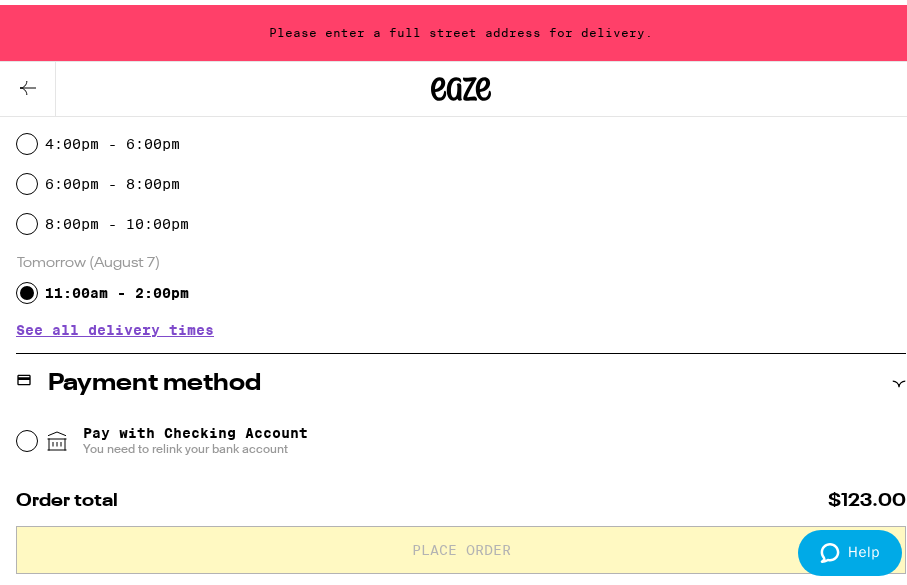 click on "11:00am - 2:00pm" at bounding box center [27, 288] 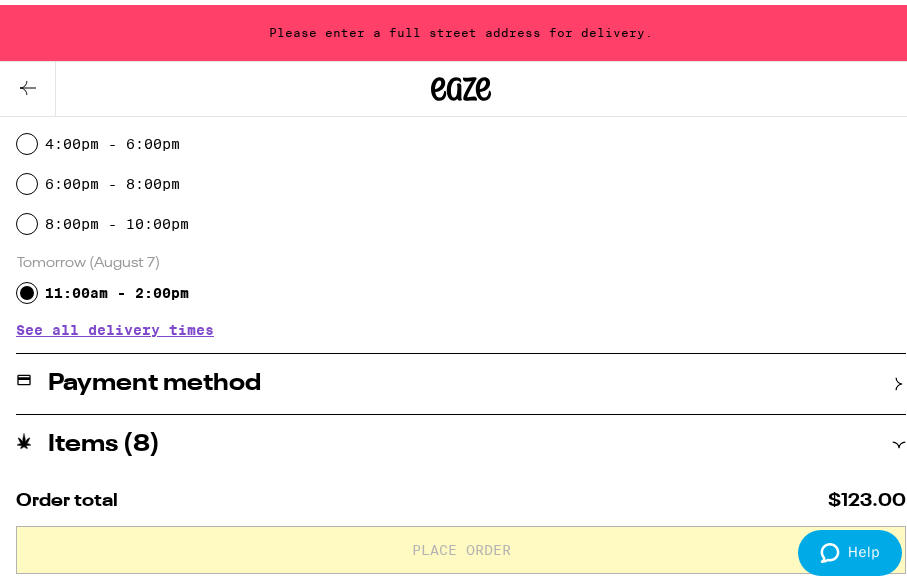 click on "Payment method" at bounding box center (461, 379) 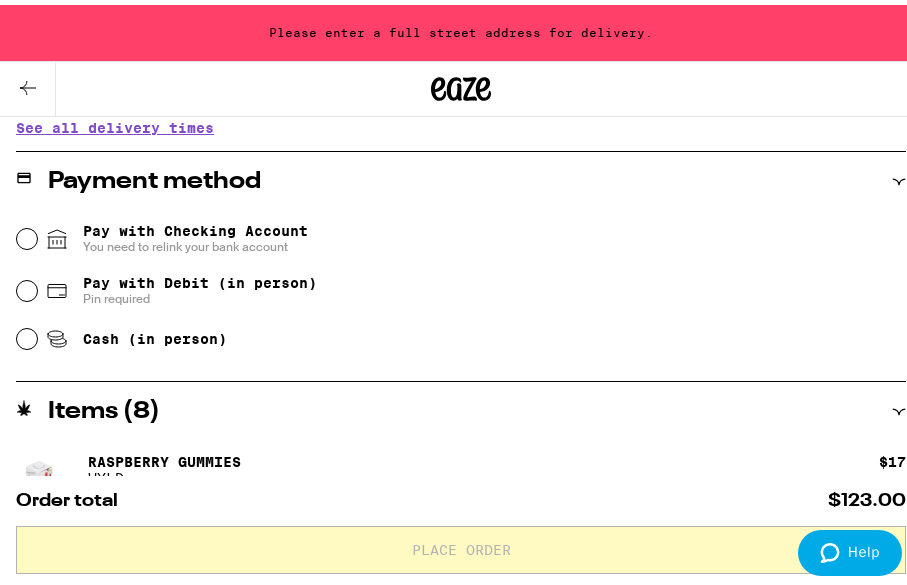 scroll, scrollTop: 800, scrollLeft: 0, axis: vertical 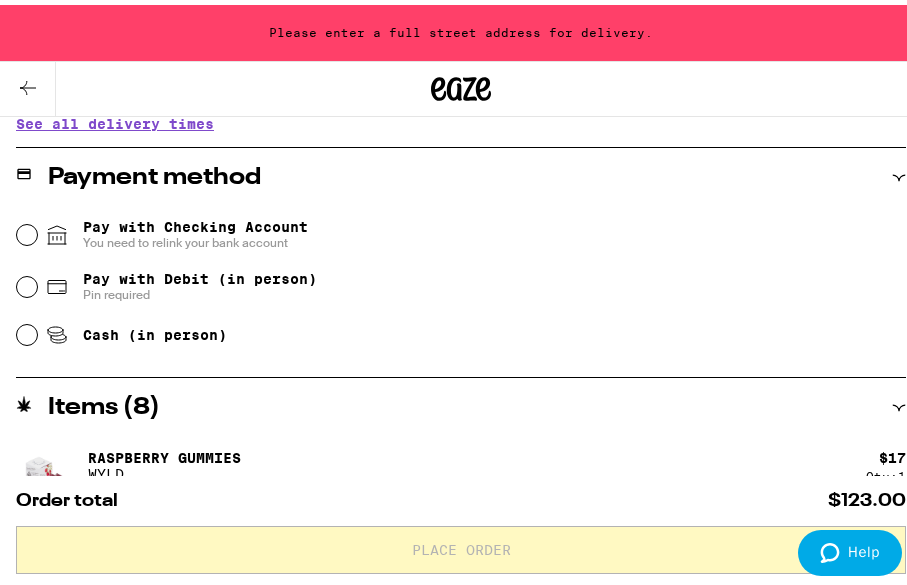 click on "Cash (in person)" at bounding box center (461, 330) 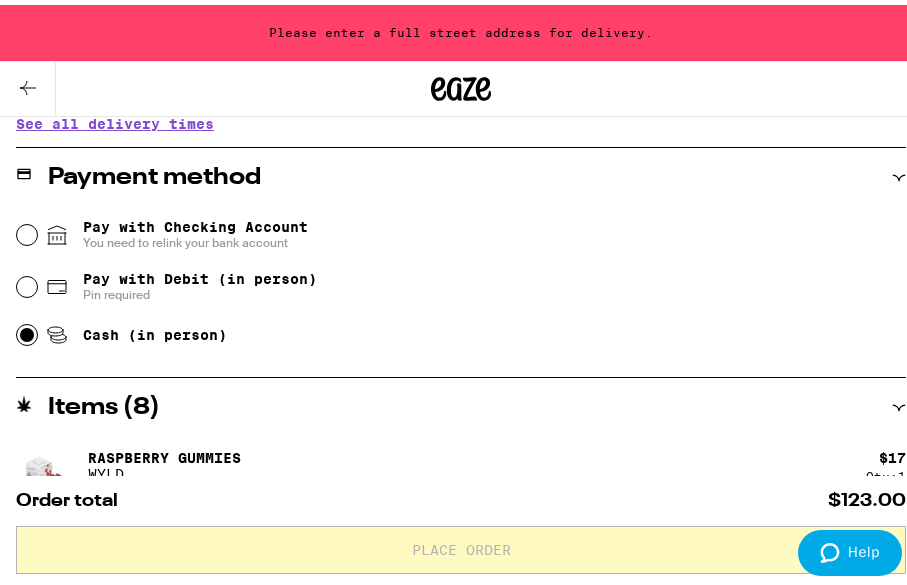 click on "Cash (in person)" at bounding box center (27, 330) 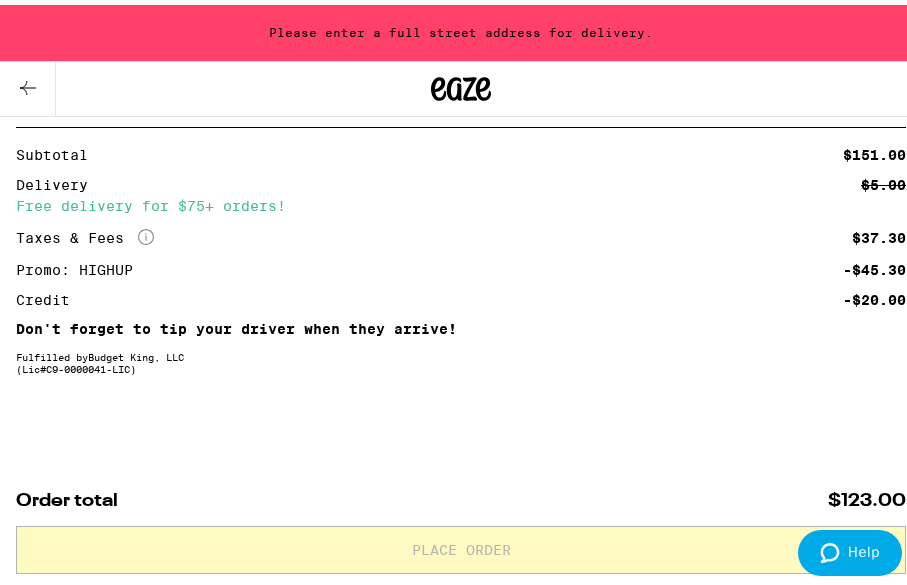 scroll, scrollTop: 800, scrollLeft: 0, axis: vertical 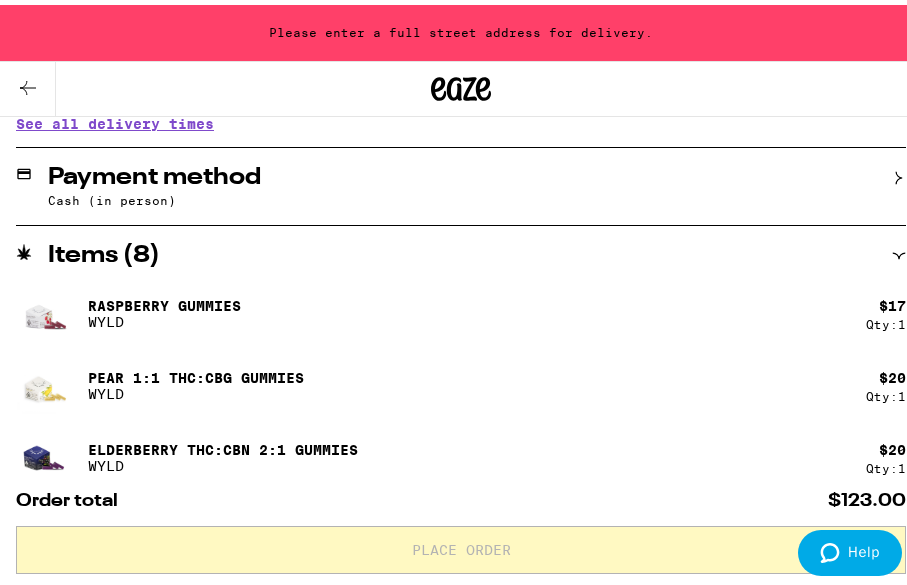 drag, startPoint x: 912, startPoint y: 270, endPoint x: 54, endPoint y: 2, distance: 898.88153 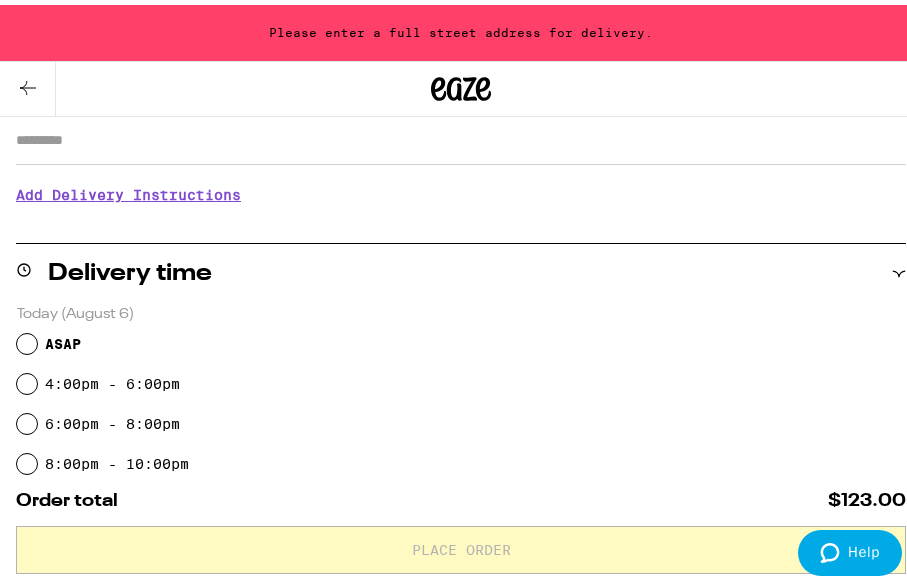 scroll, scrollTop: 321, scrollLeft: 0, axis: vertical 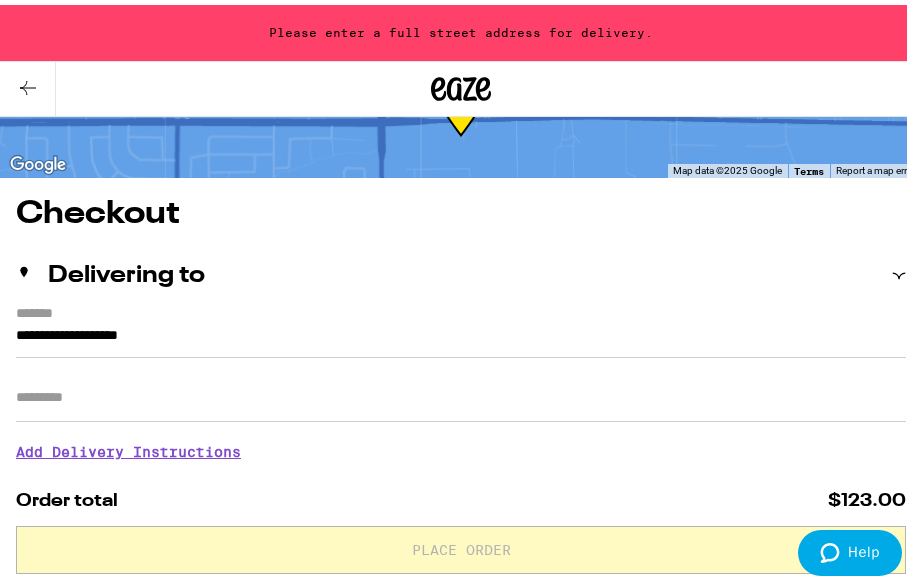 click on "*******" at bounding box center (453, 310) 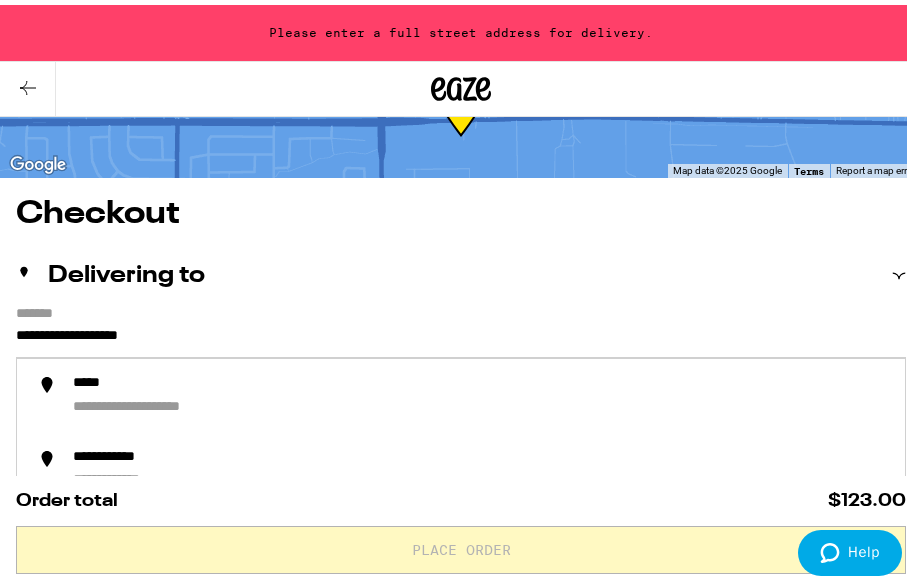 click on "**********" at bounding box center [461, 336] 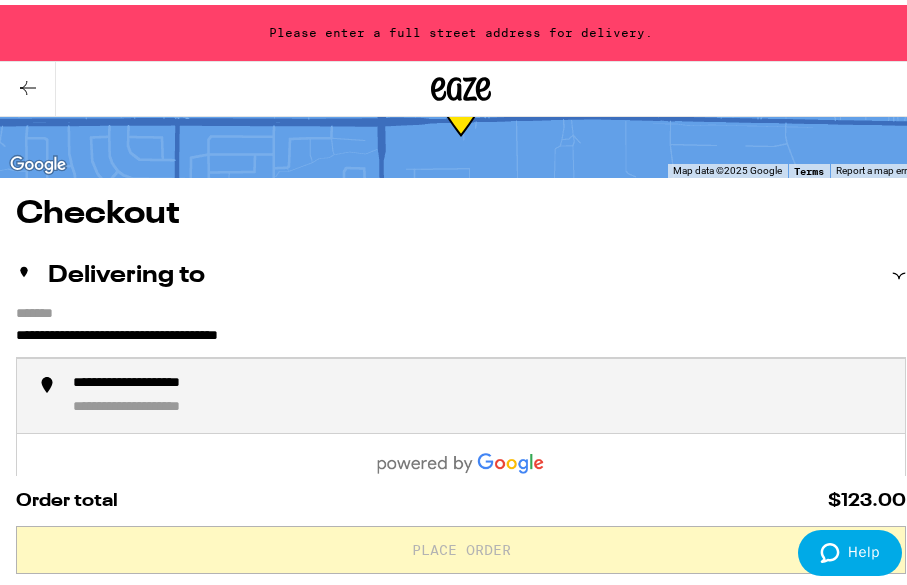 click on "**********" at bounding box center [168, 379] 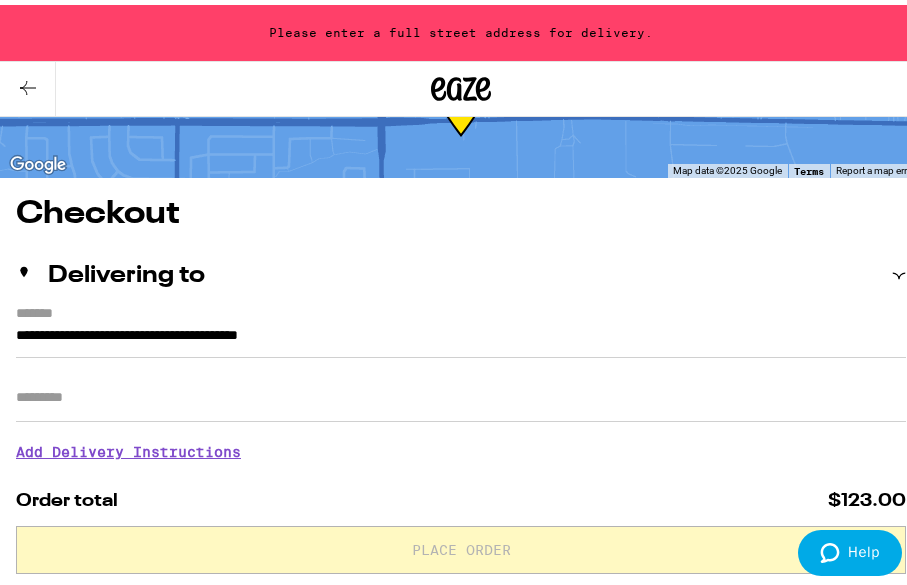 type on "**********" 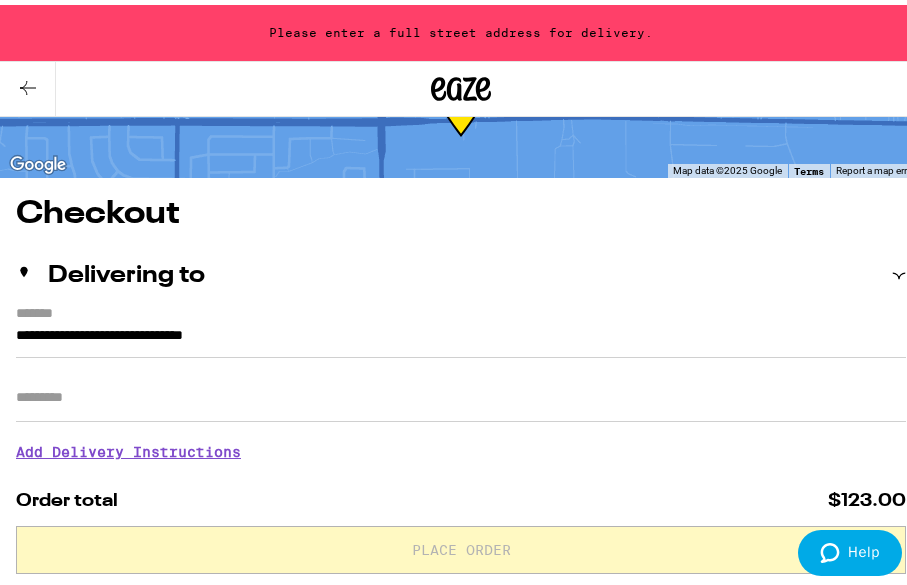 scroll, scrollTop: 41, scrollLeft: 0, axis: vertical 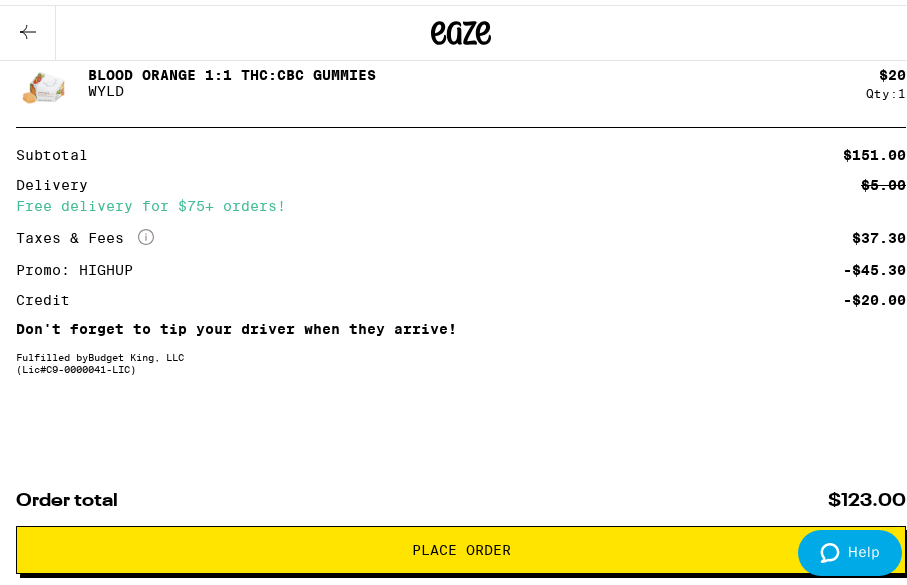click on "Place Order" at bounding box center (461, 545) 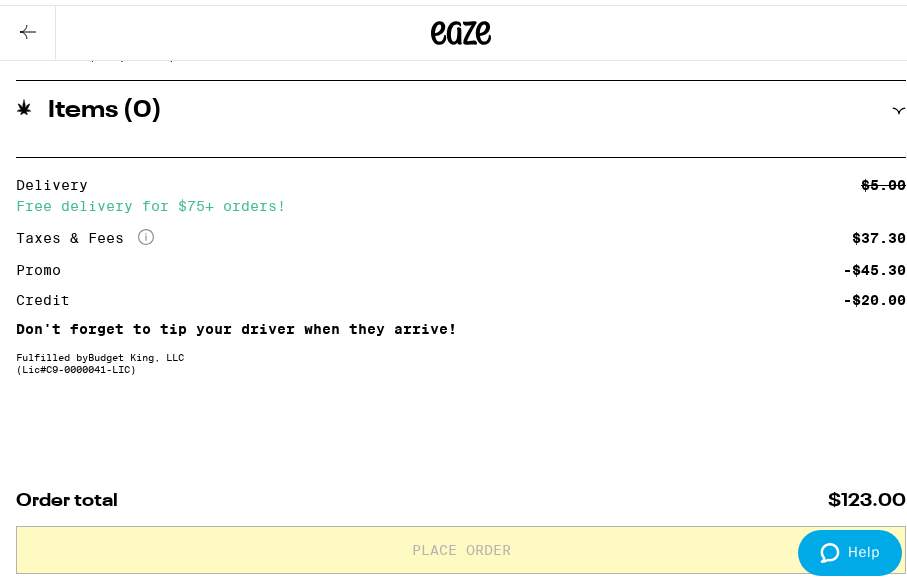 scroll, scrollTop: 919, scrollLeft: 0, axis: vertical 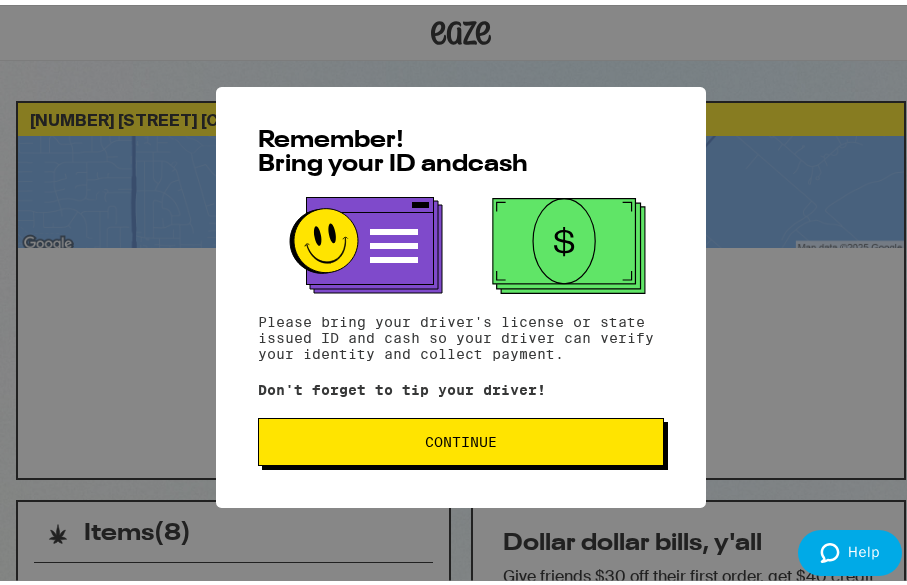 click on "Continue" at bounding box center [461, 437] 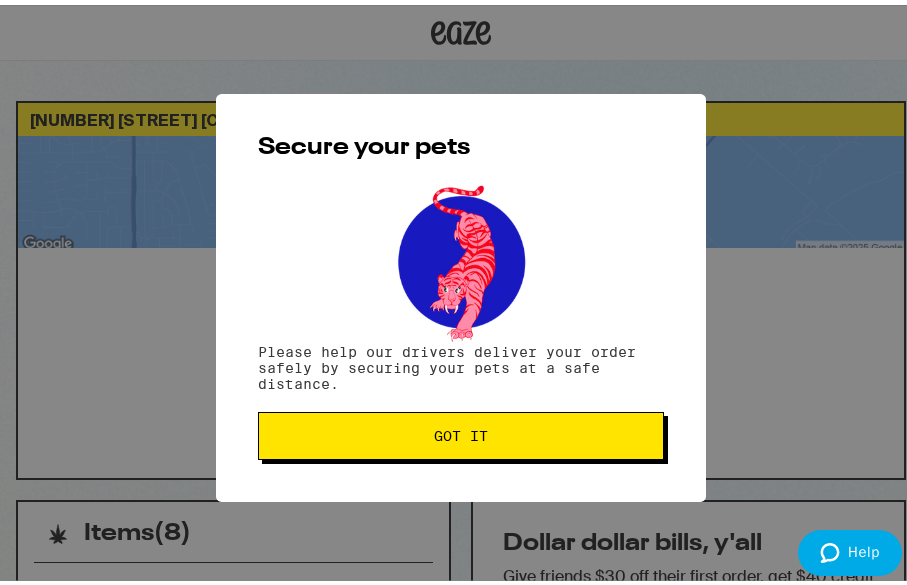 click on "Got it" at bounding box center [461, 431] 